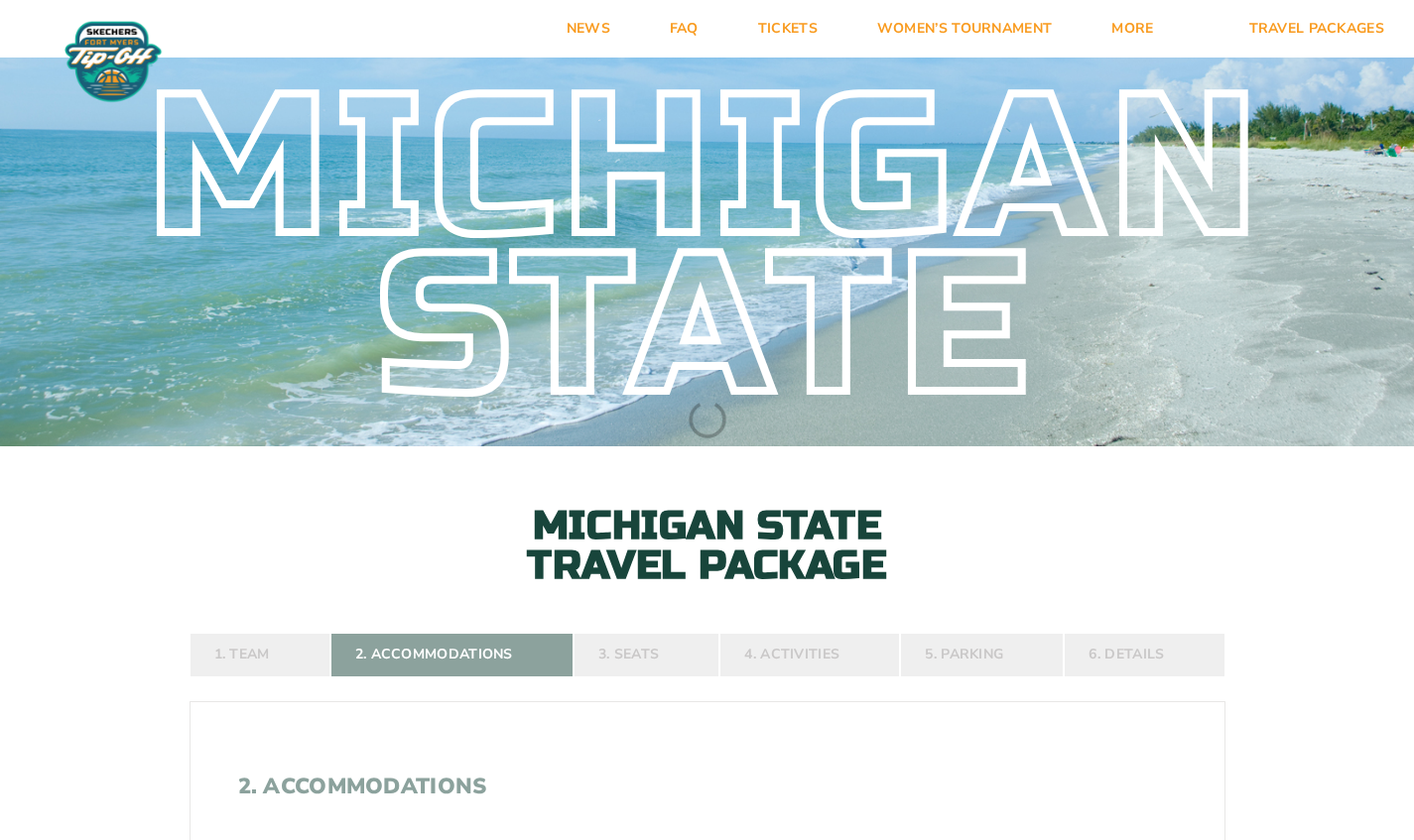 scroll, scrollTop: 0, scrollLeft: 0, axis: both 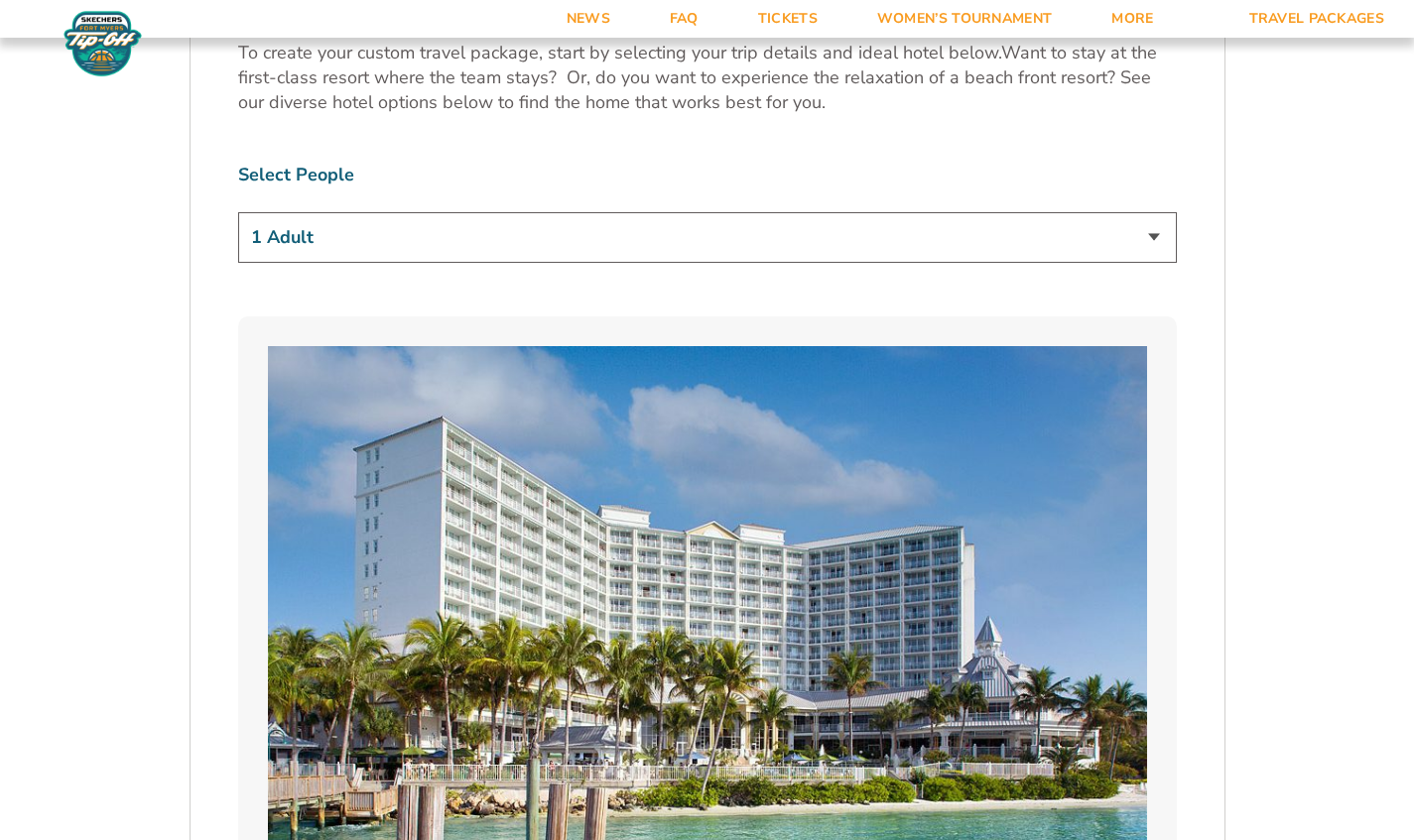 click on "1 Adult
2 Adults
3 Adults
4 Adults
2 Adults + 1 Child
2 Adults + 2 Children
2 Adults + 3 Children" at bounding box center [707, 237] 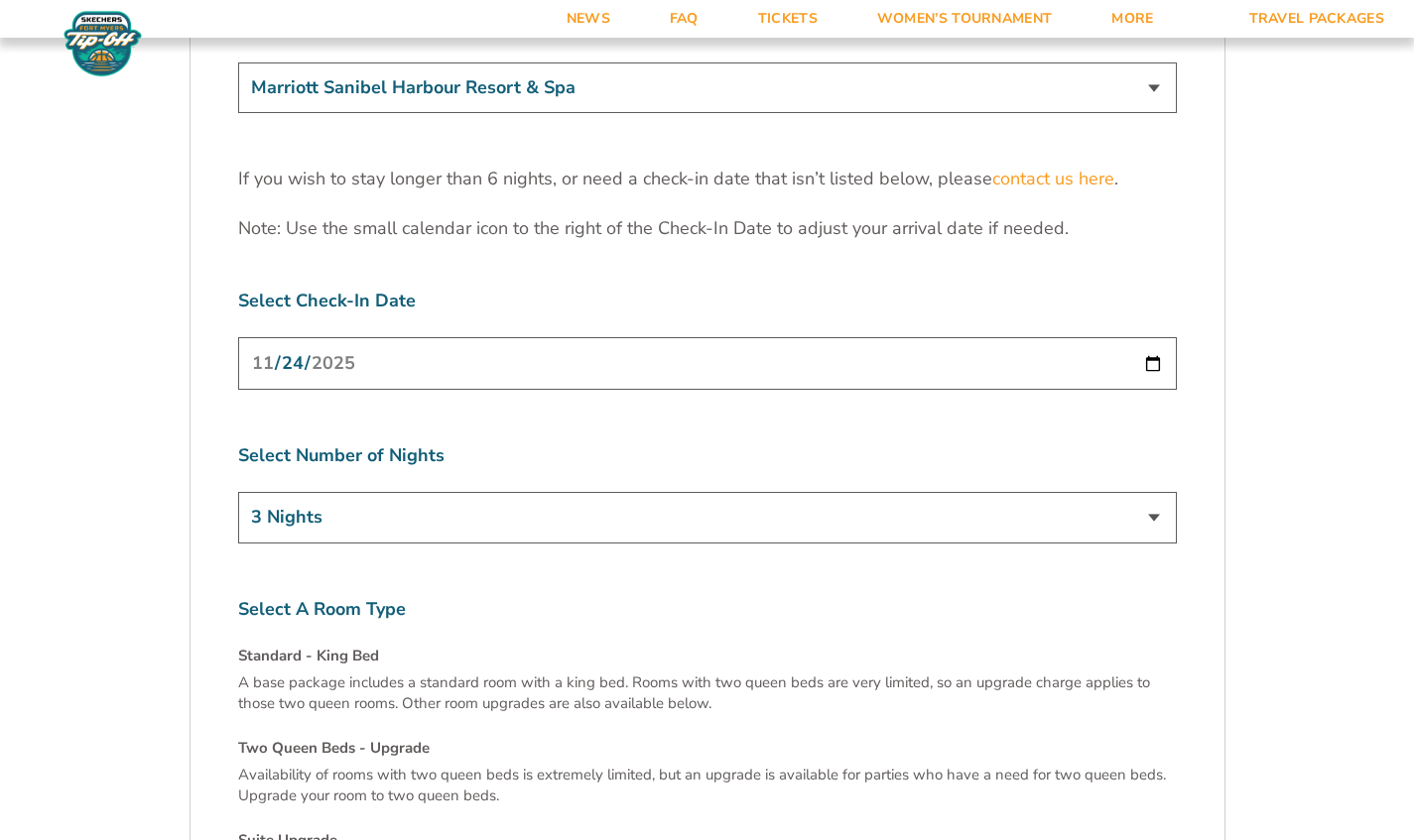 scroll, scrollTop: 6248, scrollLeft: 0, axis: vertical 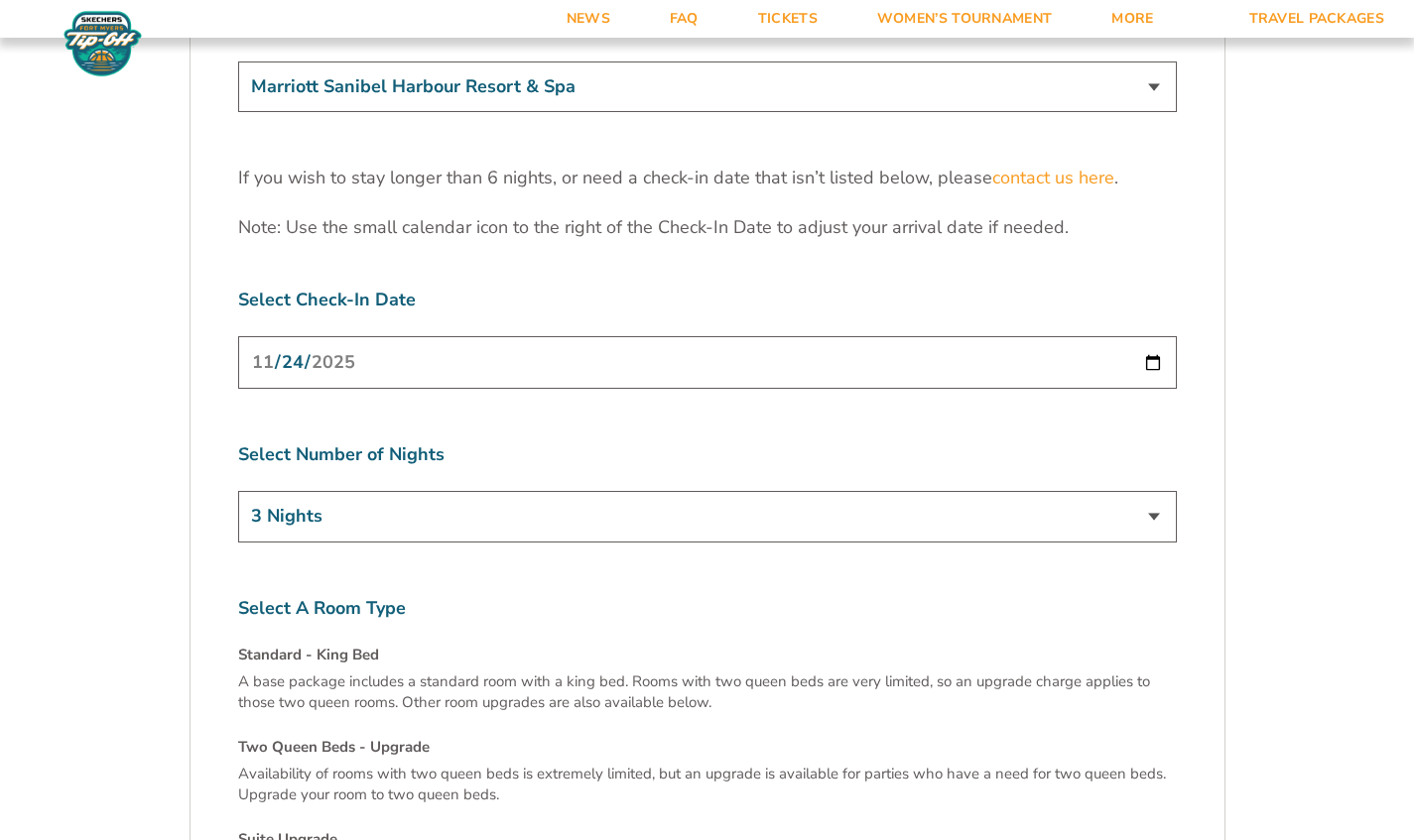 click on "2025-11-24" at bounding box center (707, 362) 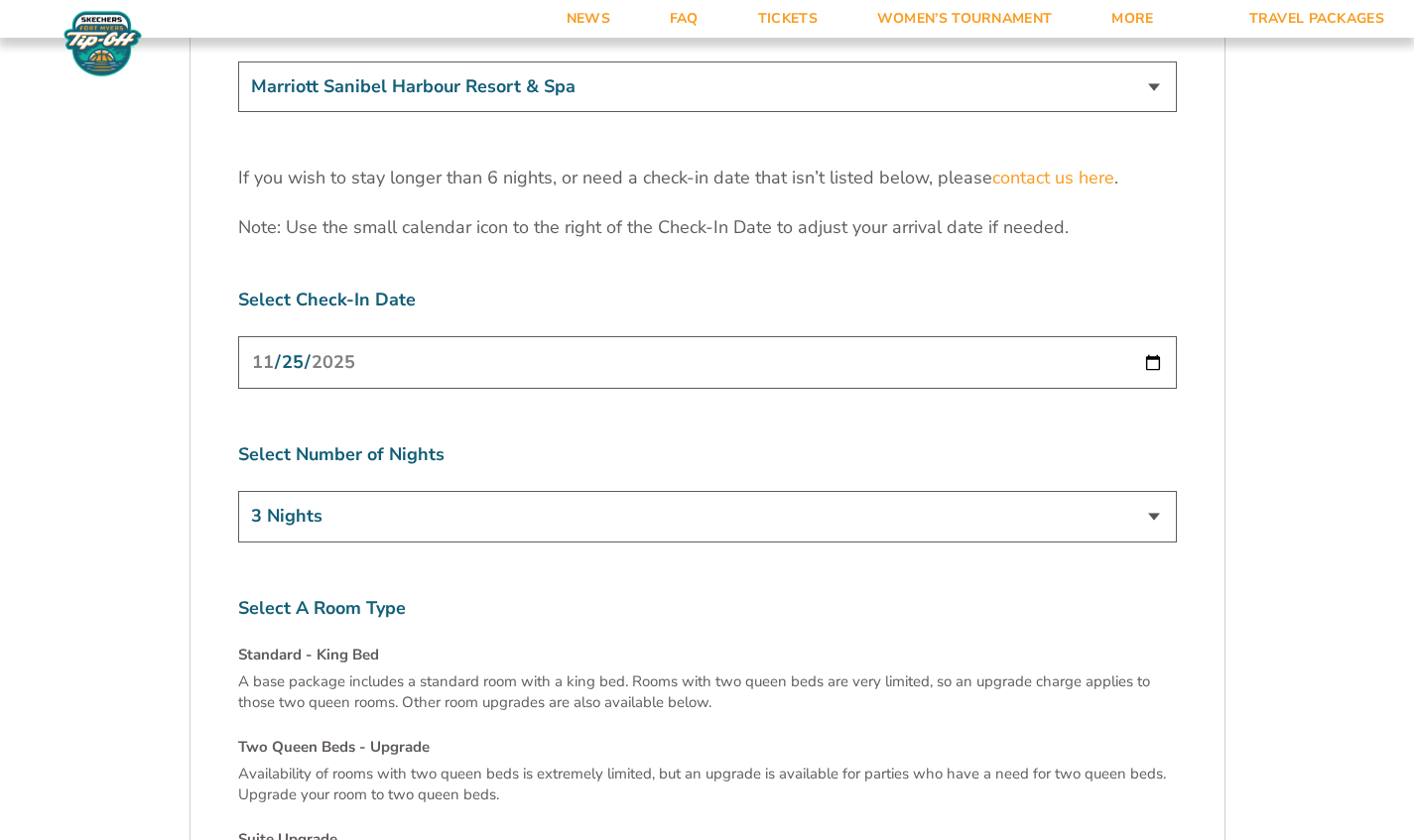 type on "2025-11-25" 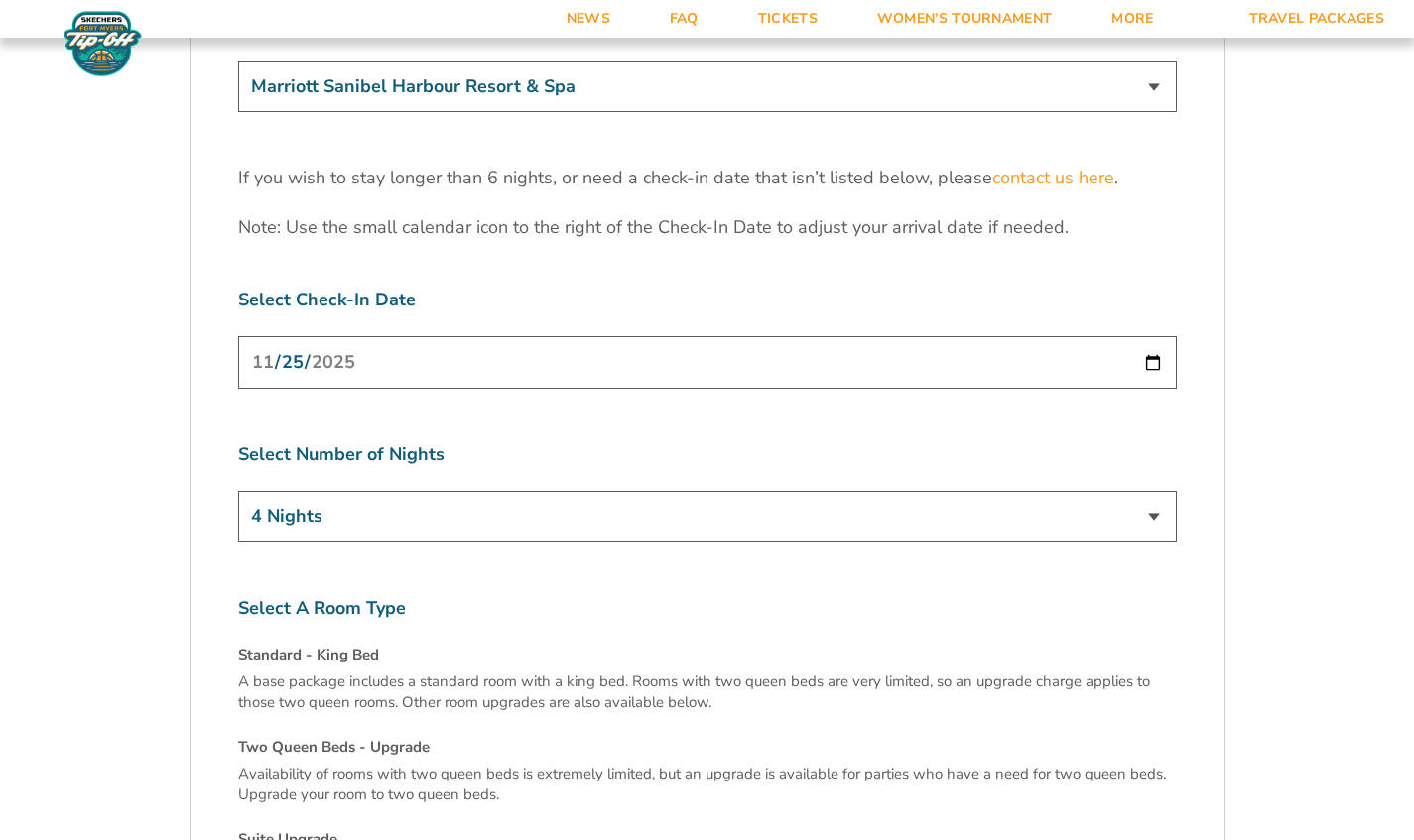 click on "3 Nights
4 Nights
5 Nights
6 Nights" at bounding box center (707, 516) 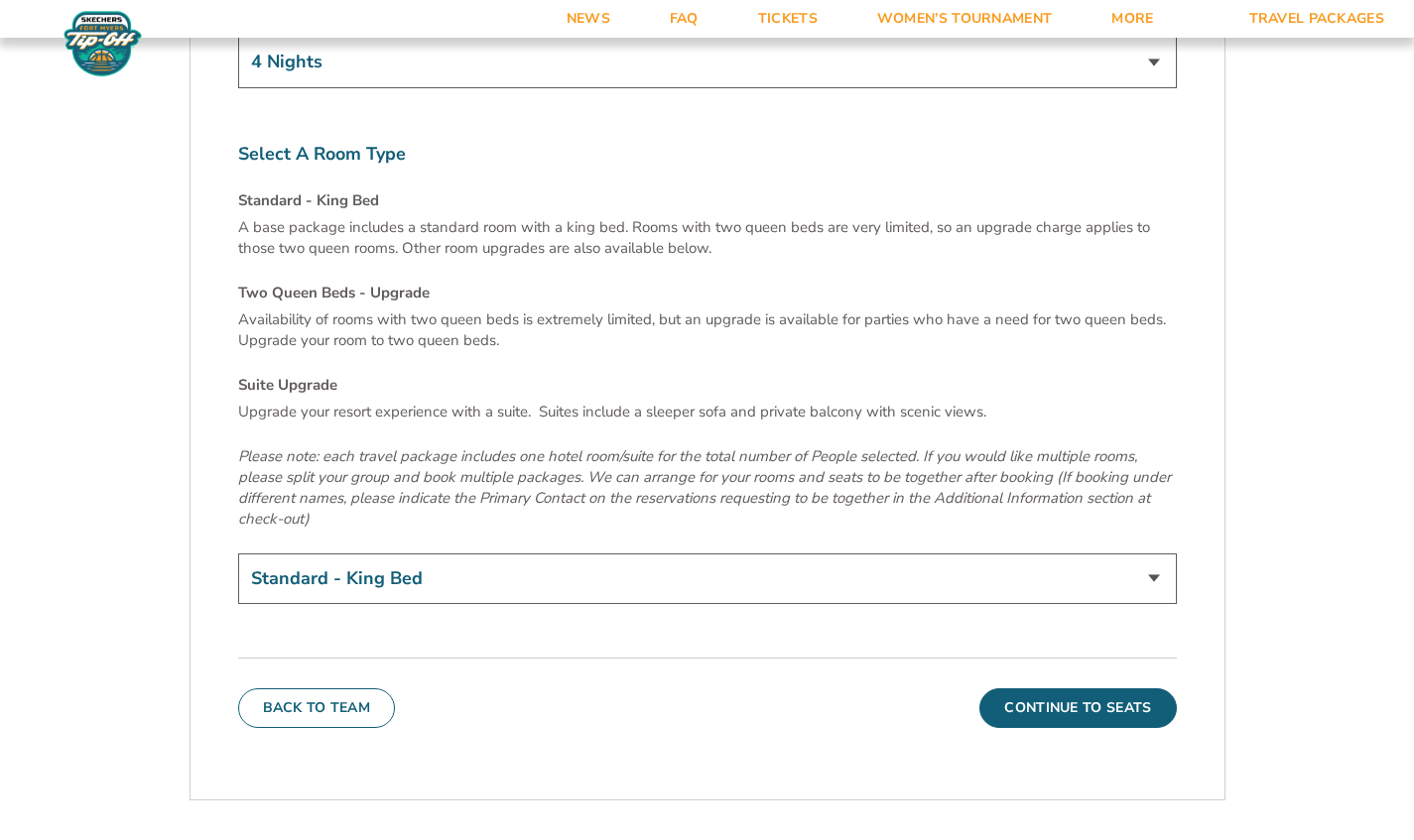 scroll, scrollTop: 6744, scrollLeft: 0, axis: vertical 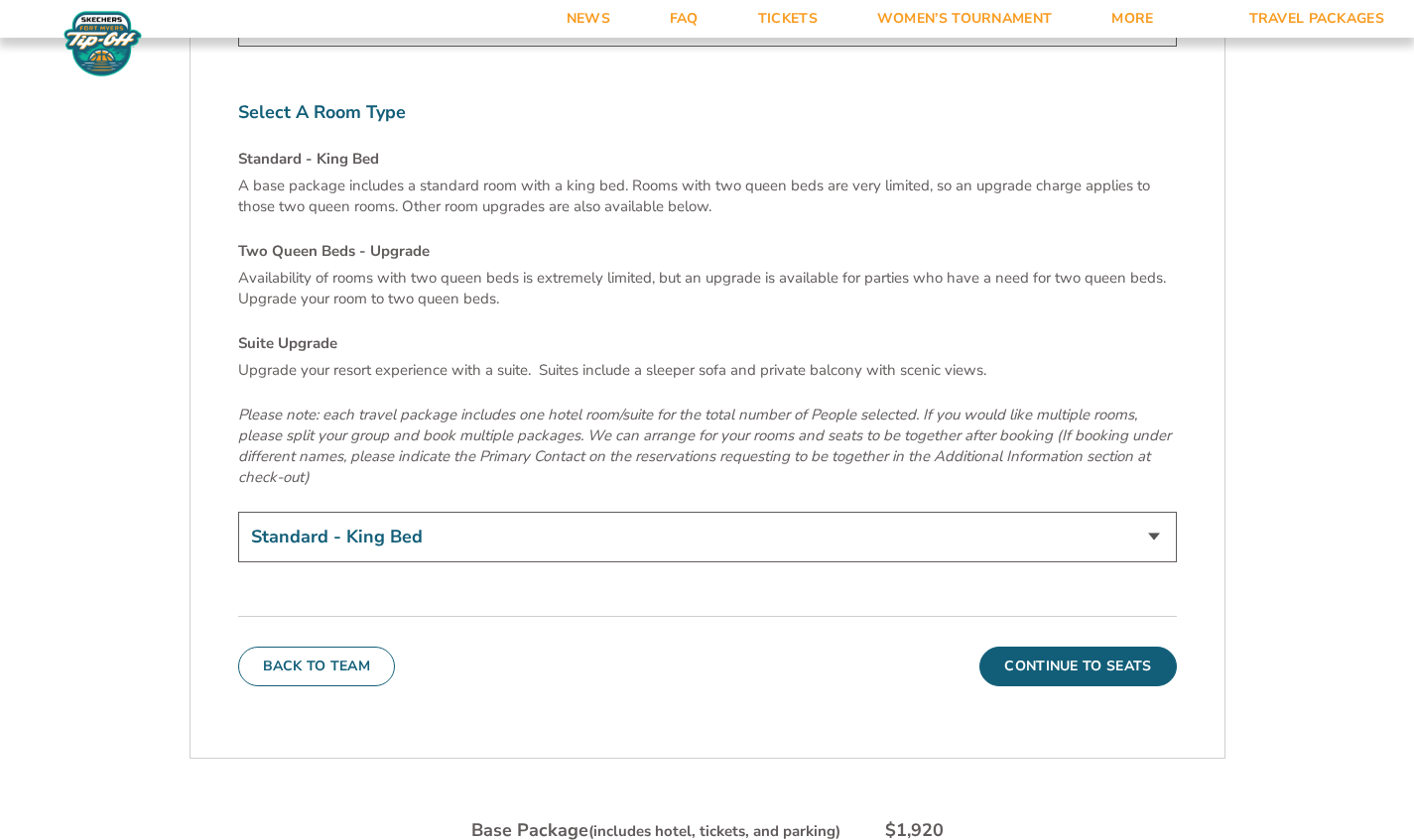 click on "Standard - King Bed Two Queen Beds - Upgrade (+$15 per night) Suite Upgrade (+$175 per night)" at bounding box center [707, 537] 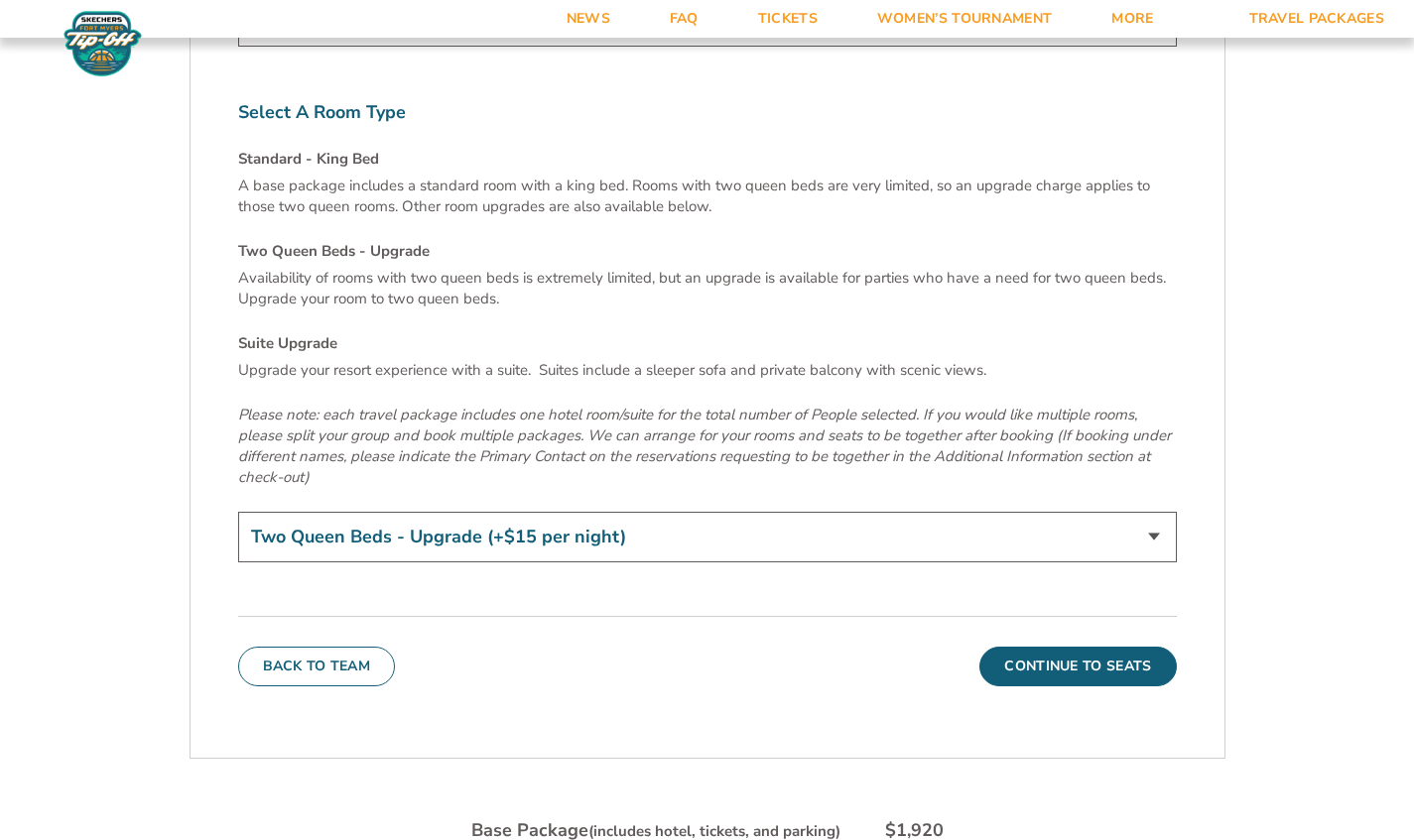 click on "Standard - King Bed Two Queen Beds - Upgrade (+$15 per night) Suite Upgrade (+$175 per night)" at bounding box center (707, 537) 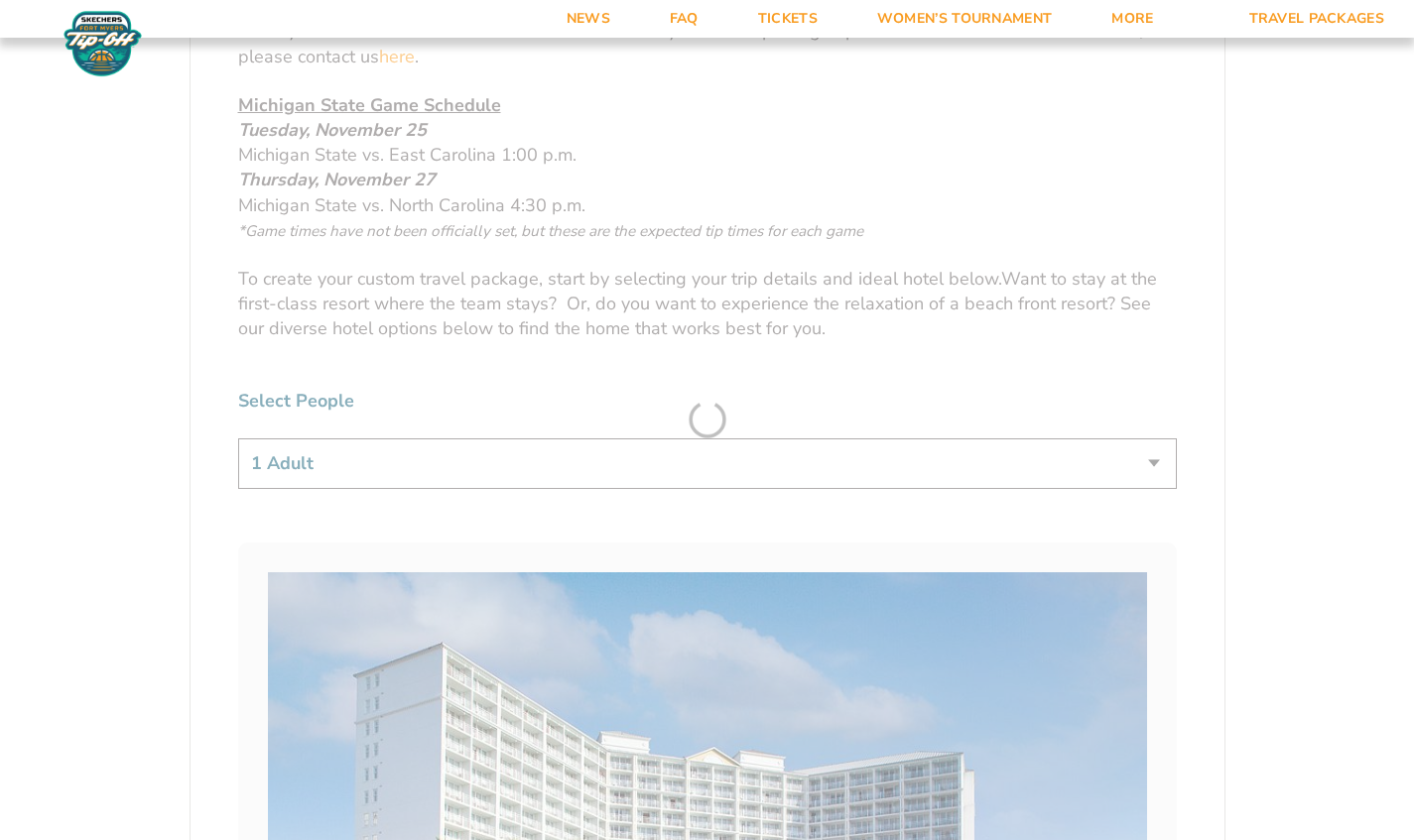 scroll, scrollTop: 397, scrollLeft: 0, axis: vertical 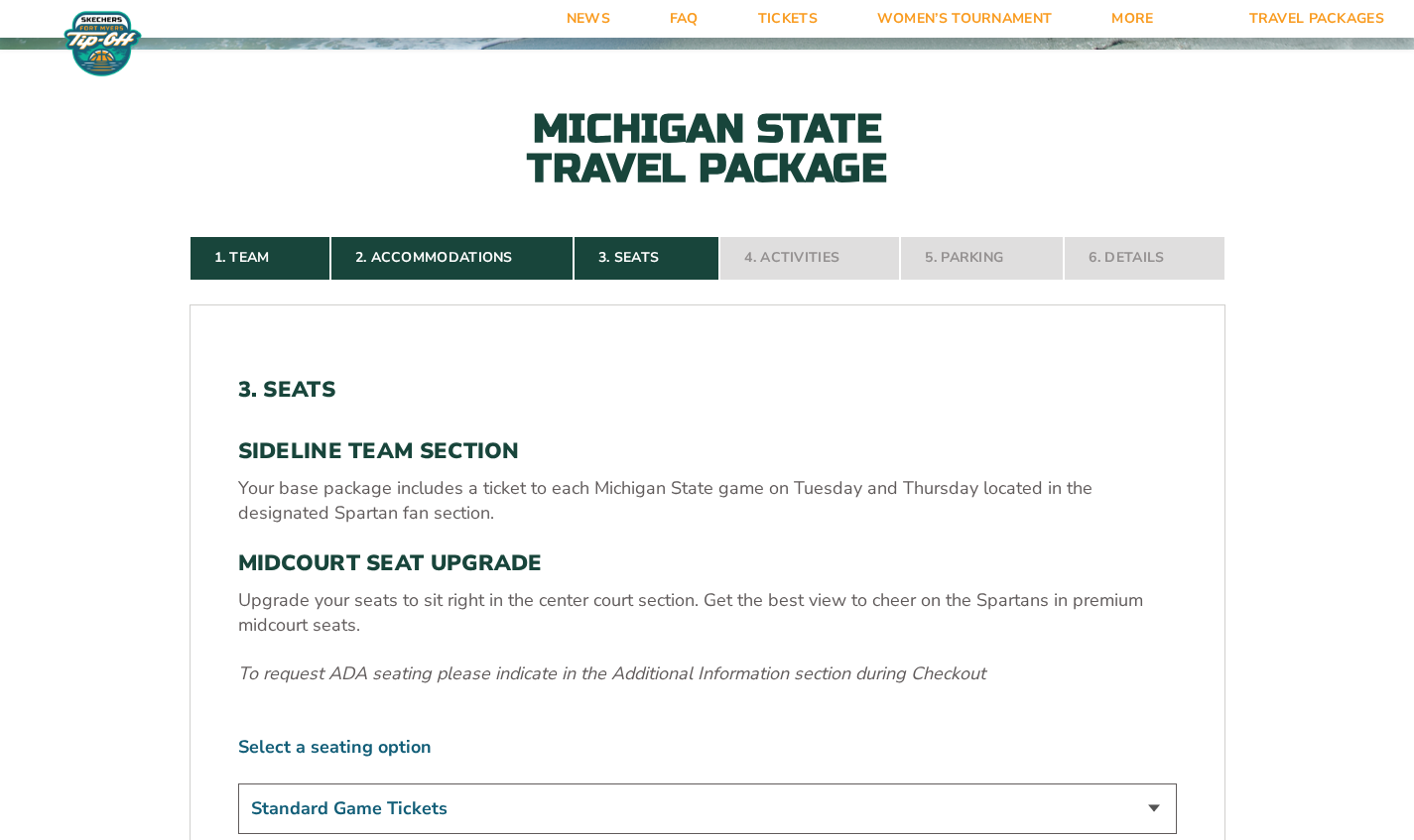 click on "To request ADA seating please indicate in the Additional Information section during Checkout" at bounding box center [707, 673] 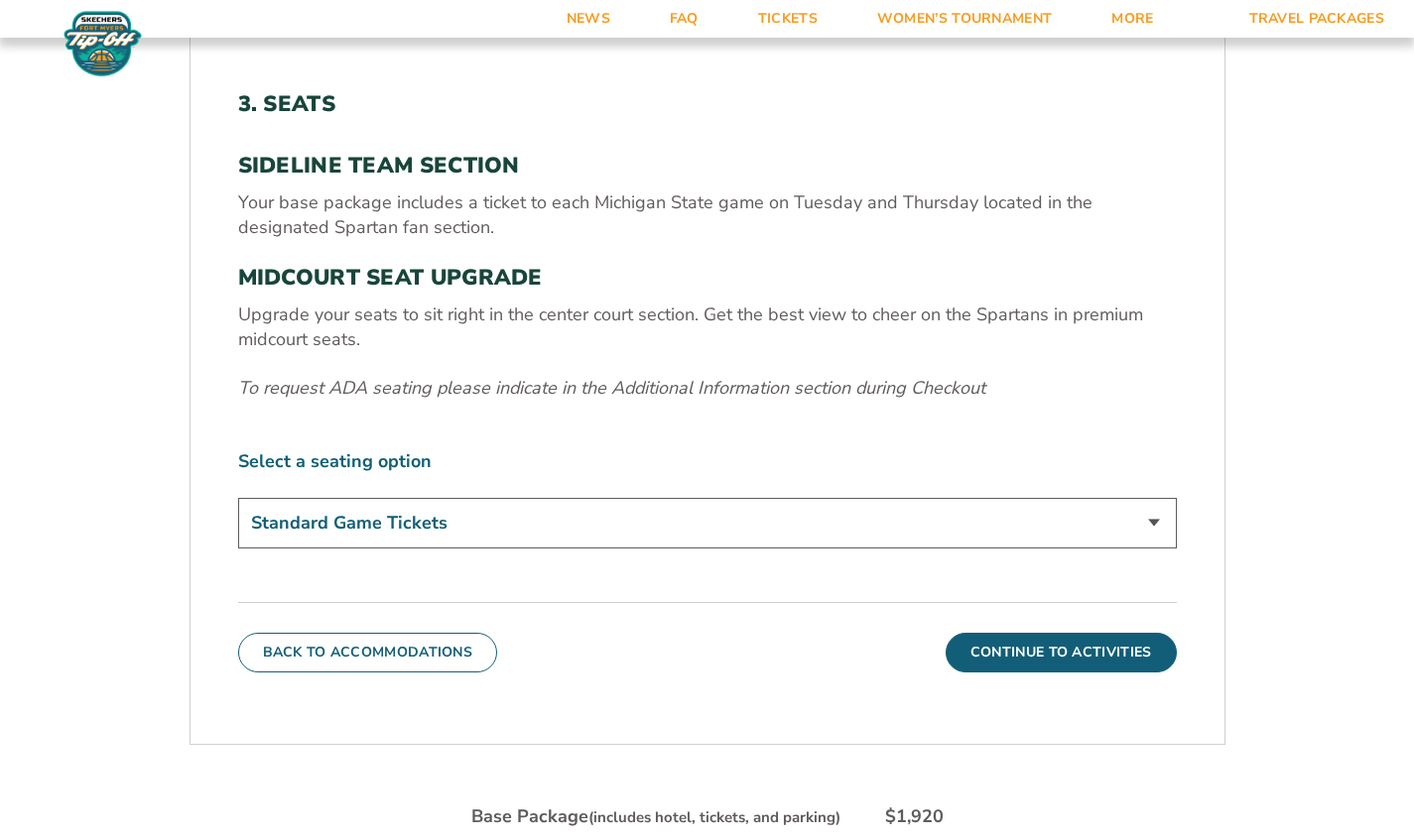 scroll, scrollTop: 694, scrollLeft: 0, axis: vertical 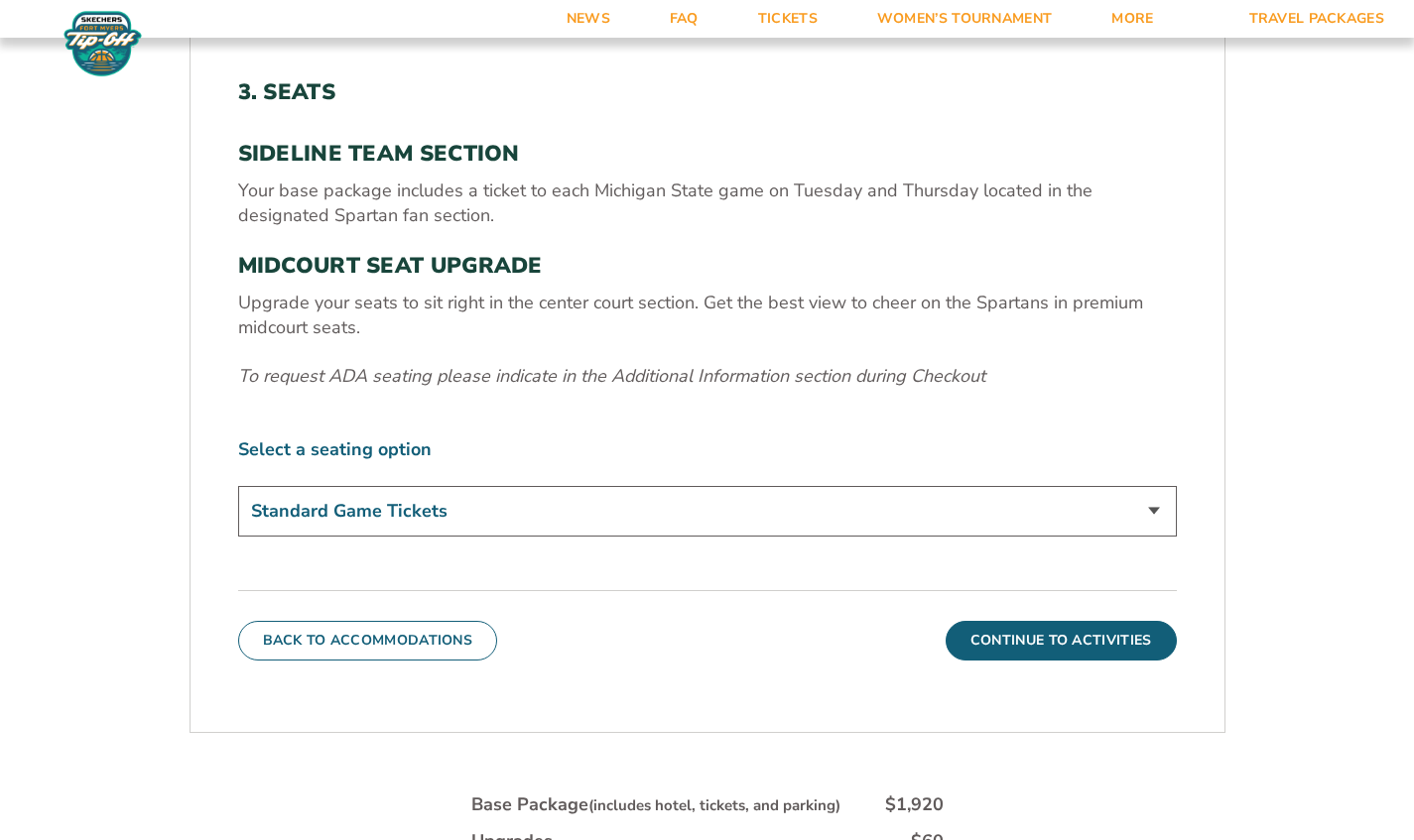 click on "Standard Game Tickets
Midcourt Seat Upgrade (+$140 per person)" at bounding box center [707, 511] 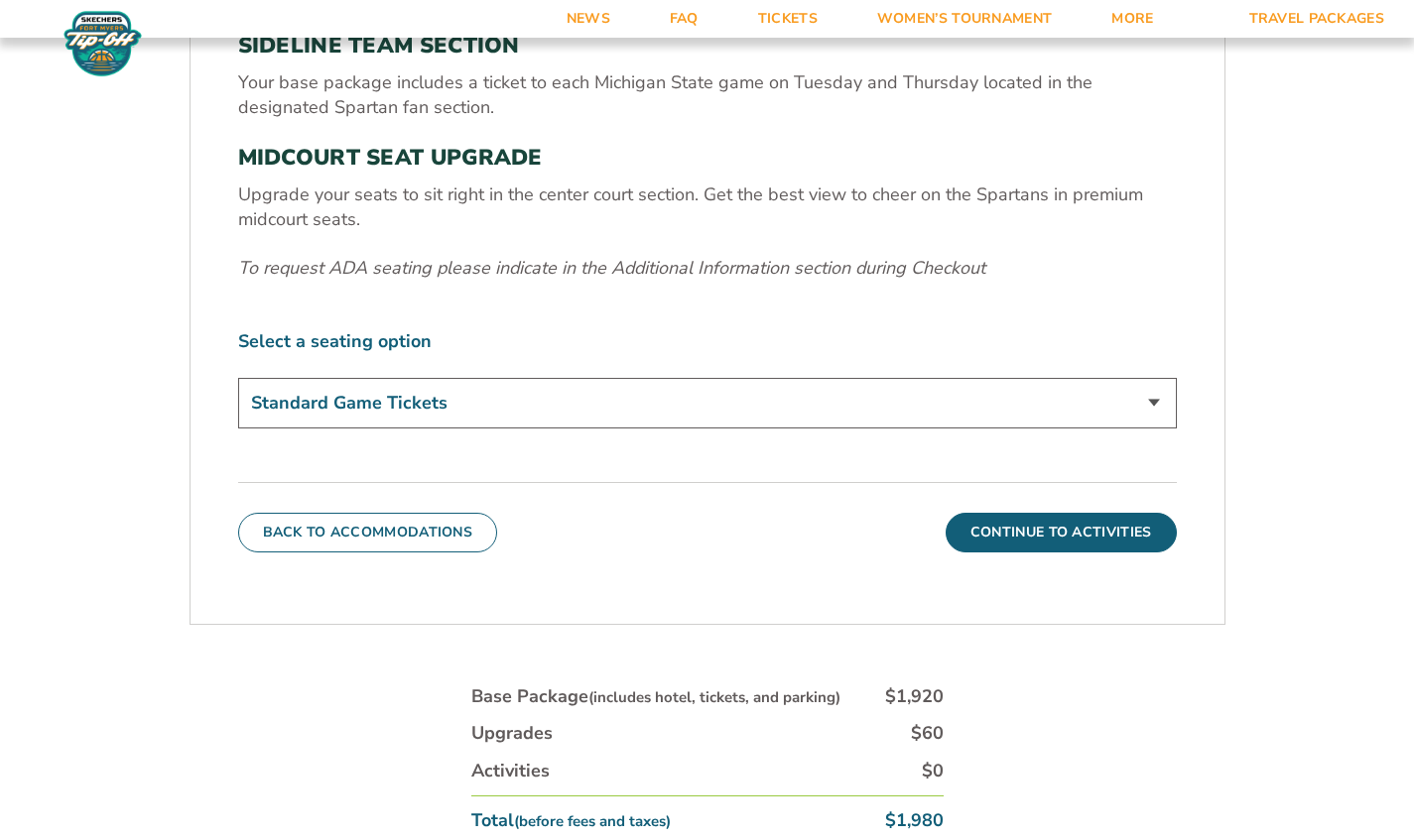 scroll, scrollTop: 893, scrollLeft: 0, axis: vertical 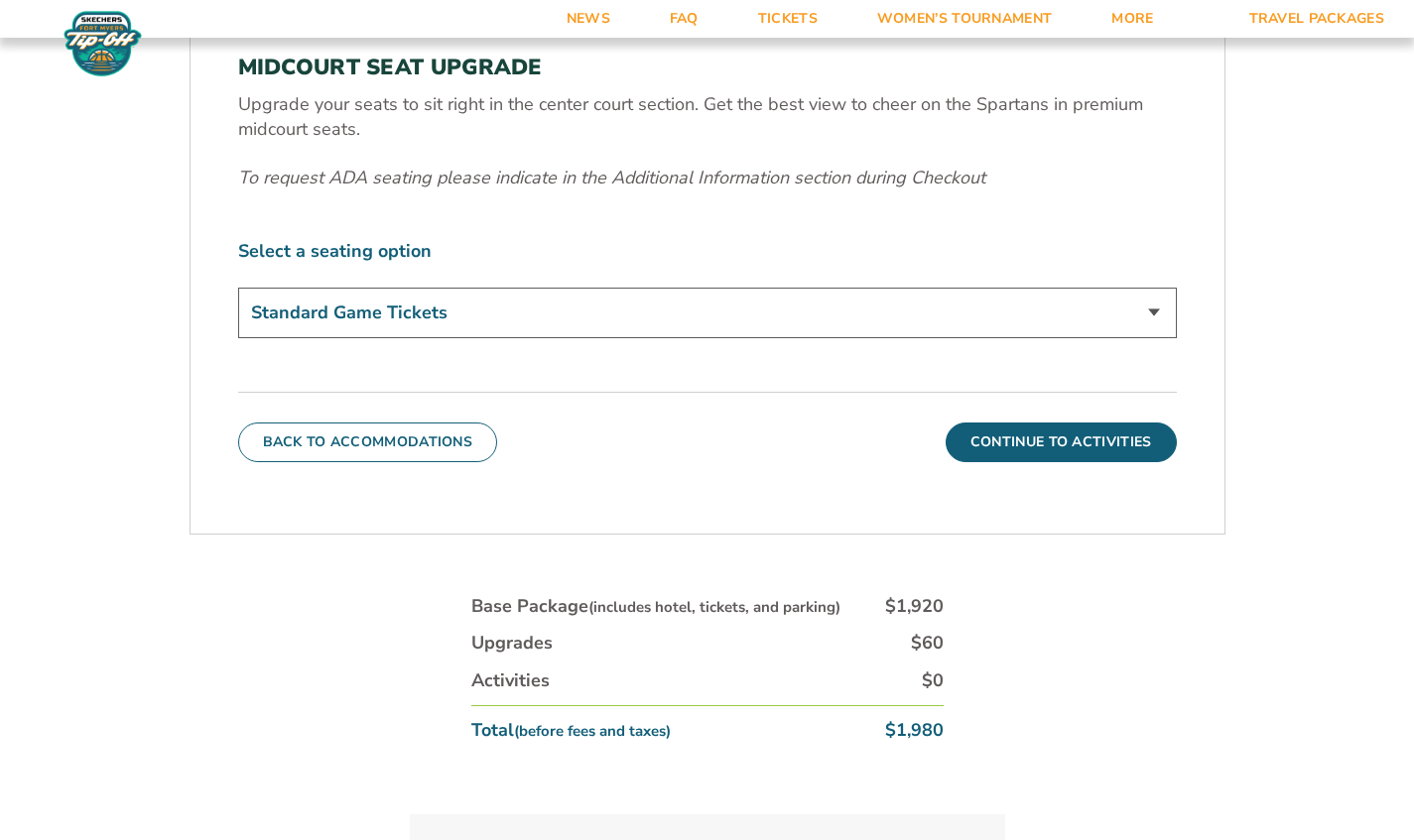 click on "Continue To Activities" at bounding box center (1061, 442) 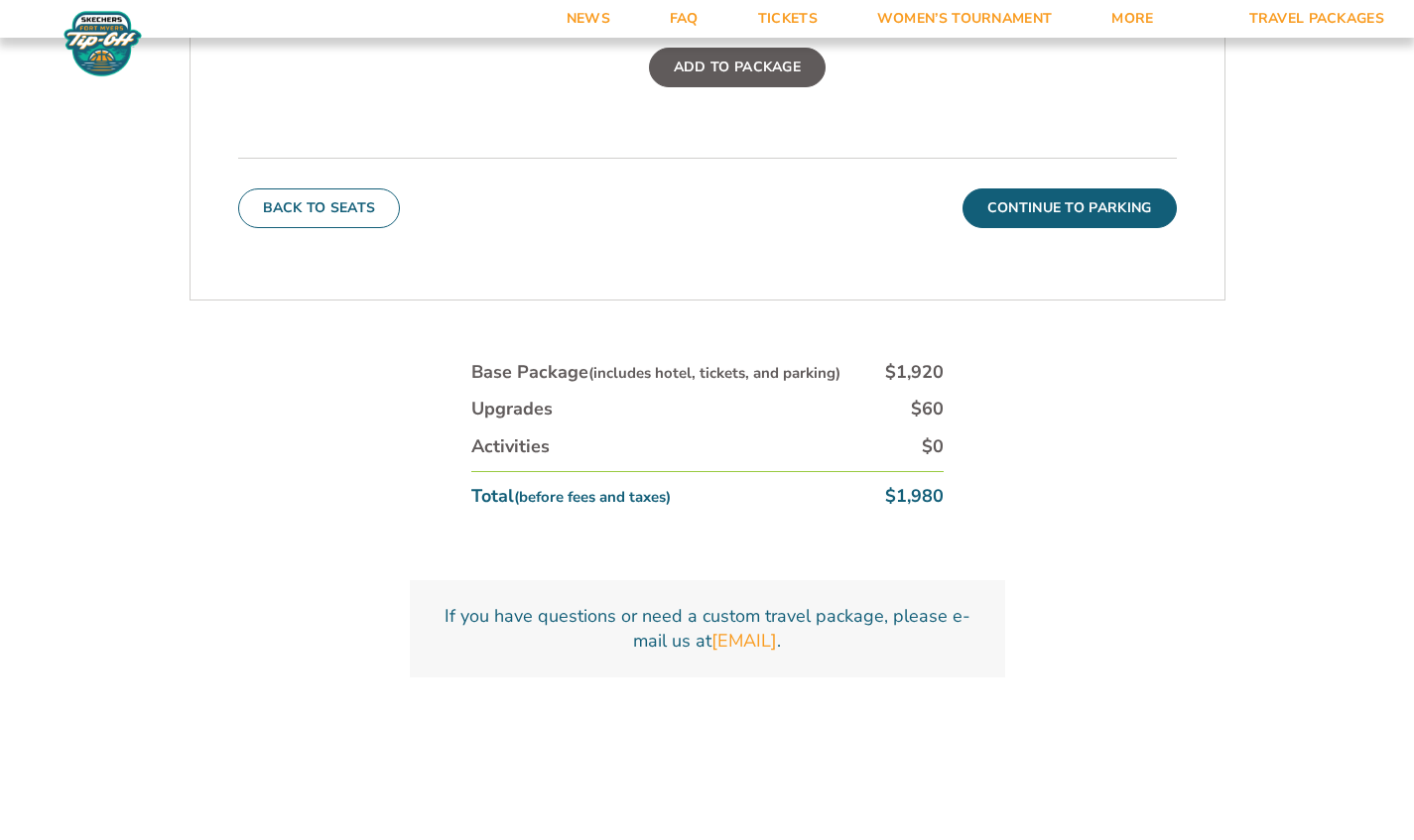 click on "Continue To Parking" at bounding box center [1070, 208] 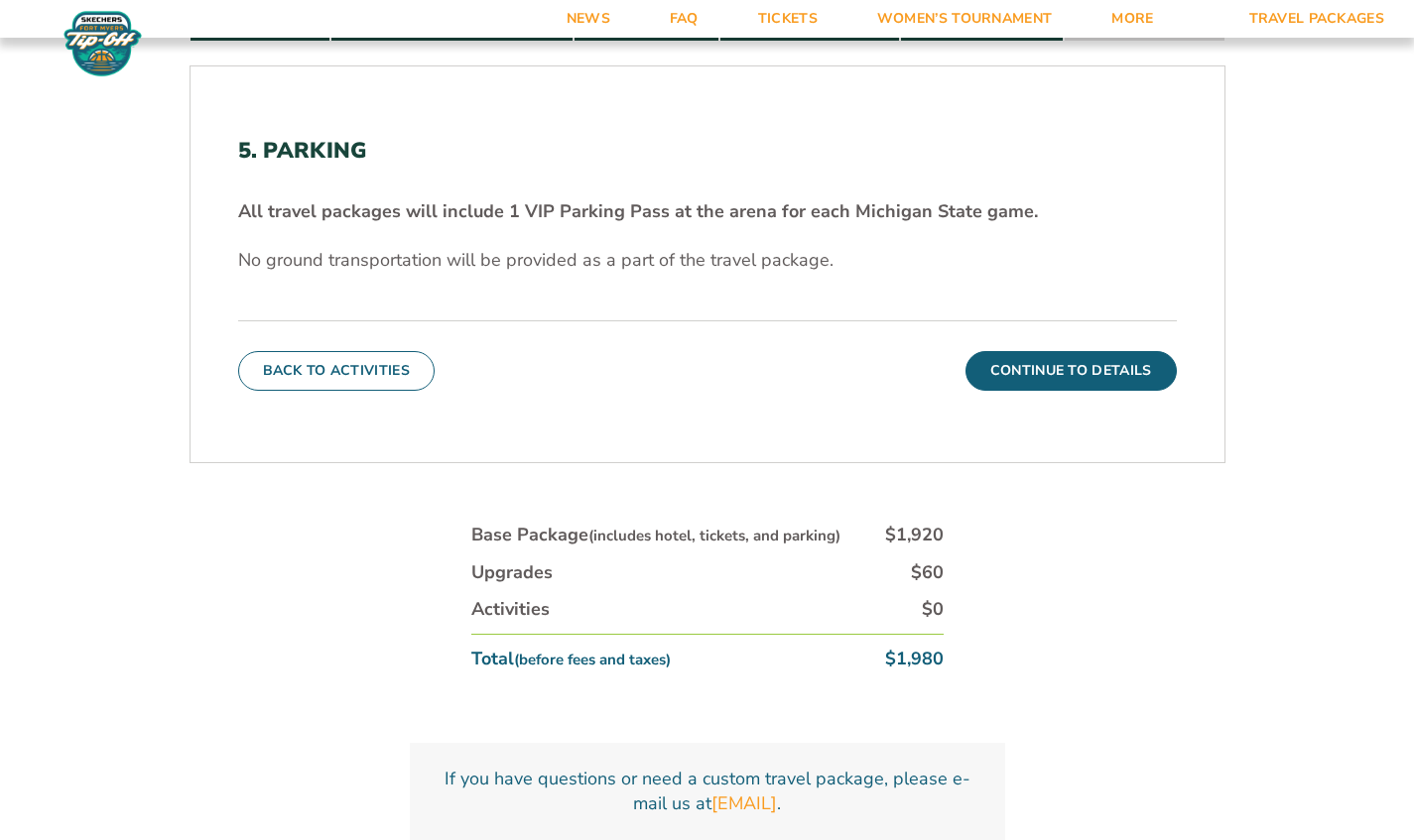 scroll, scrollTop: 595, scrollLeft: 0, axis: vertical 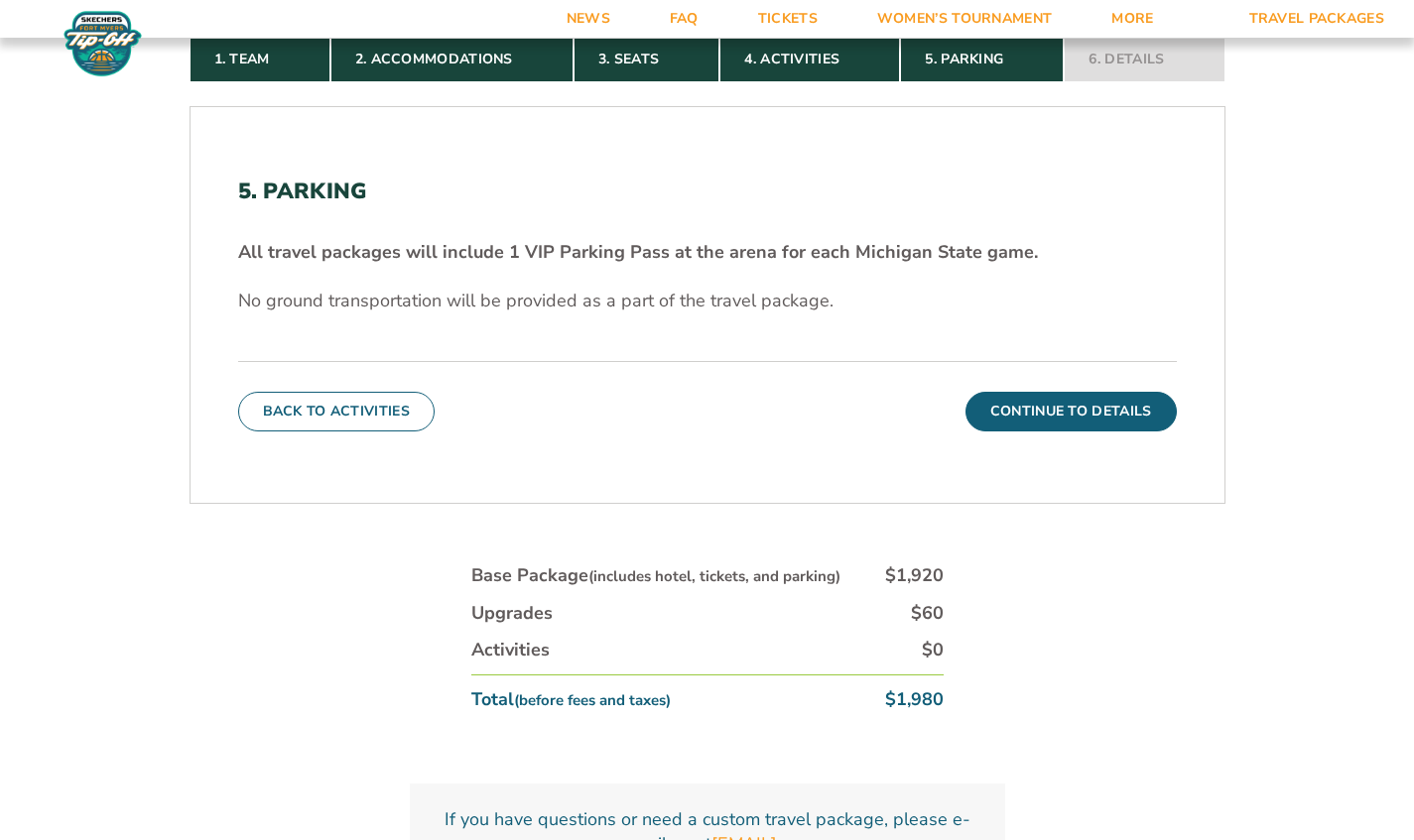 click on "Continue To Details" at bounding box center (1071, 412) 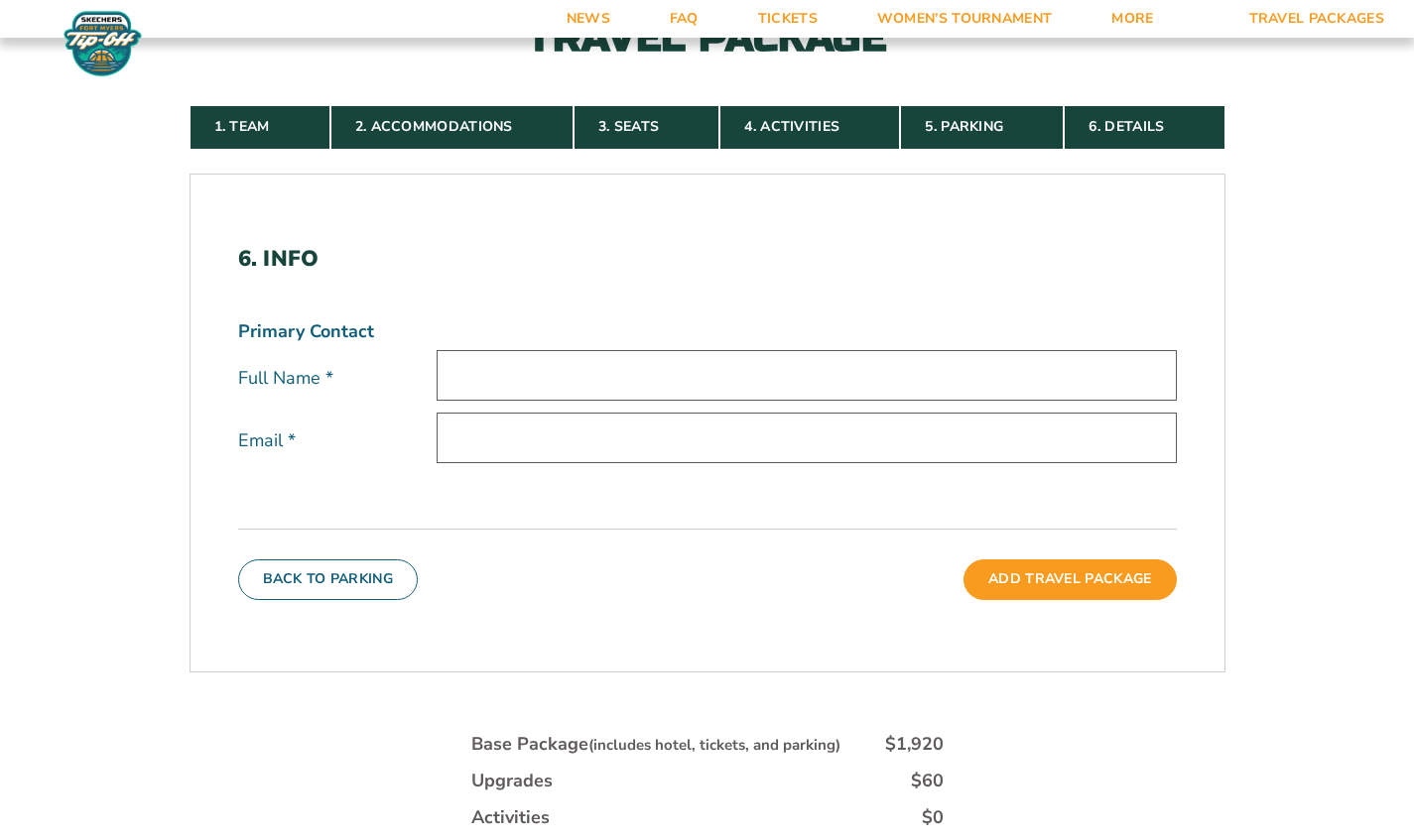 scroll, scrollTop: 595, scrollLeft: 0, axis: vertical 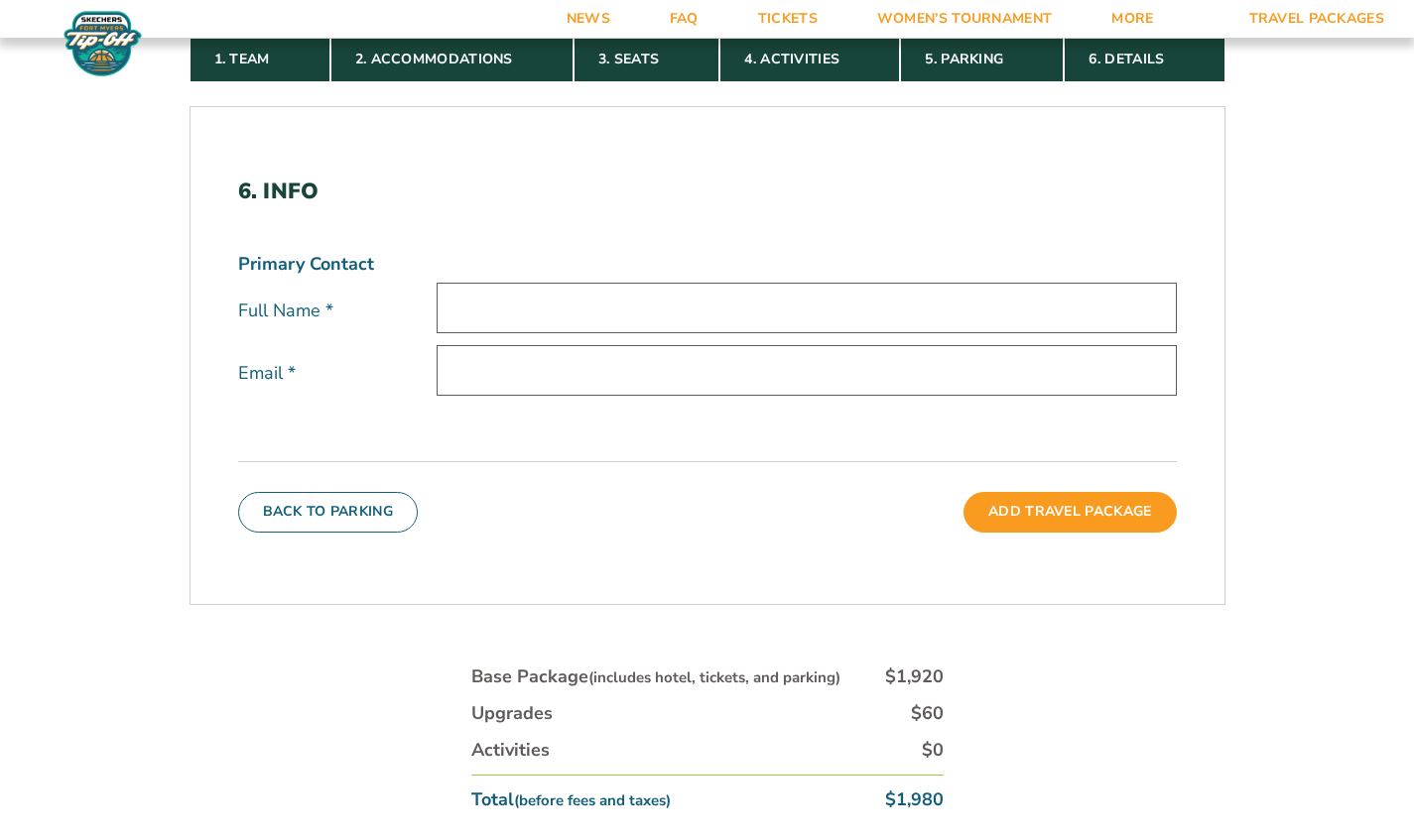 click at bounding box center [807, 307] 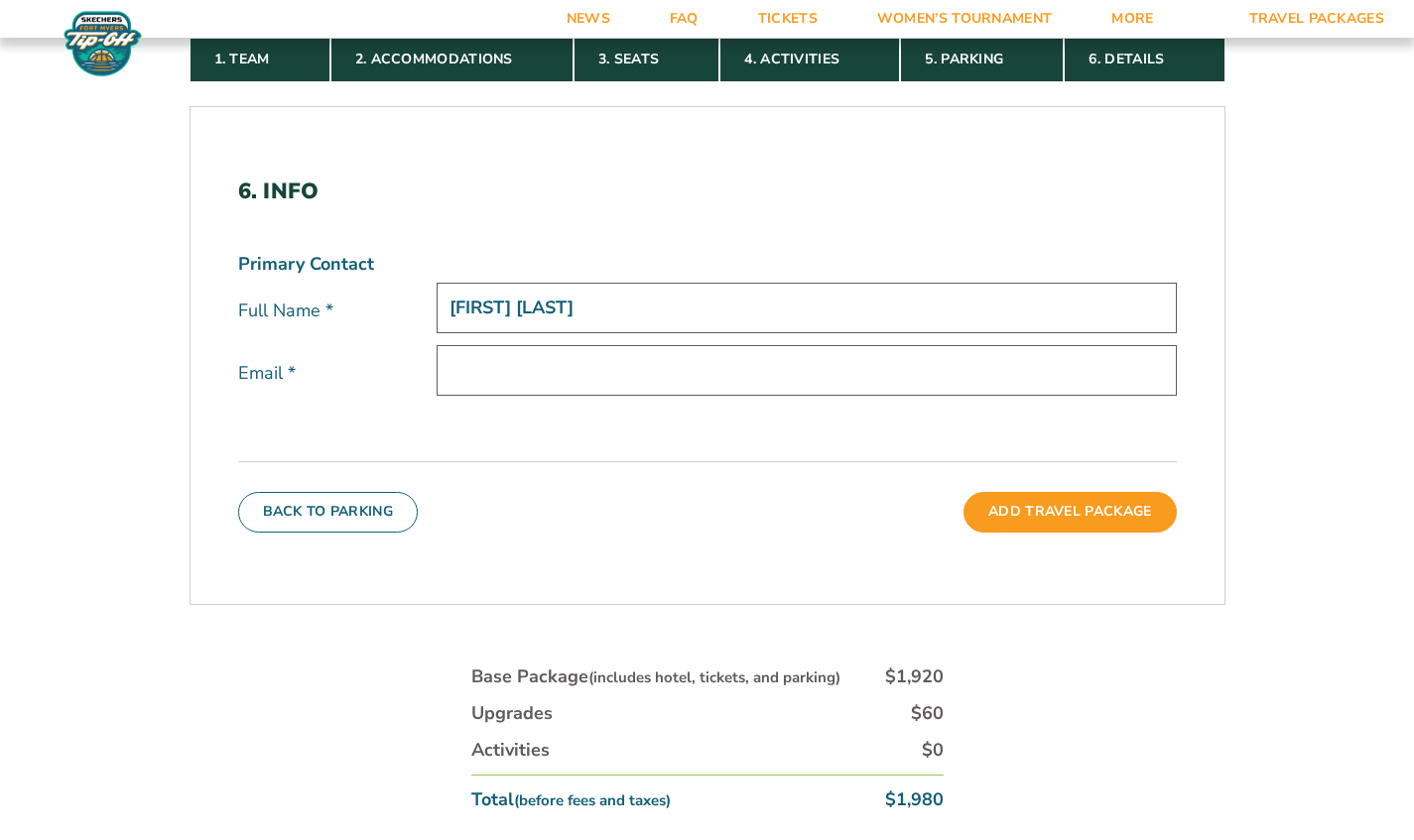 type on "[USERNAME]@example.com" 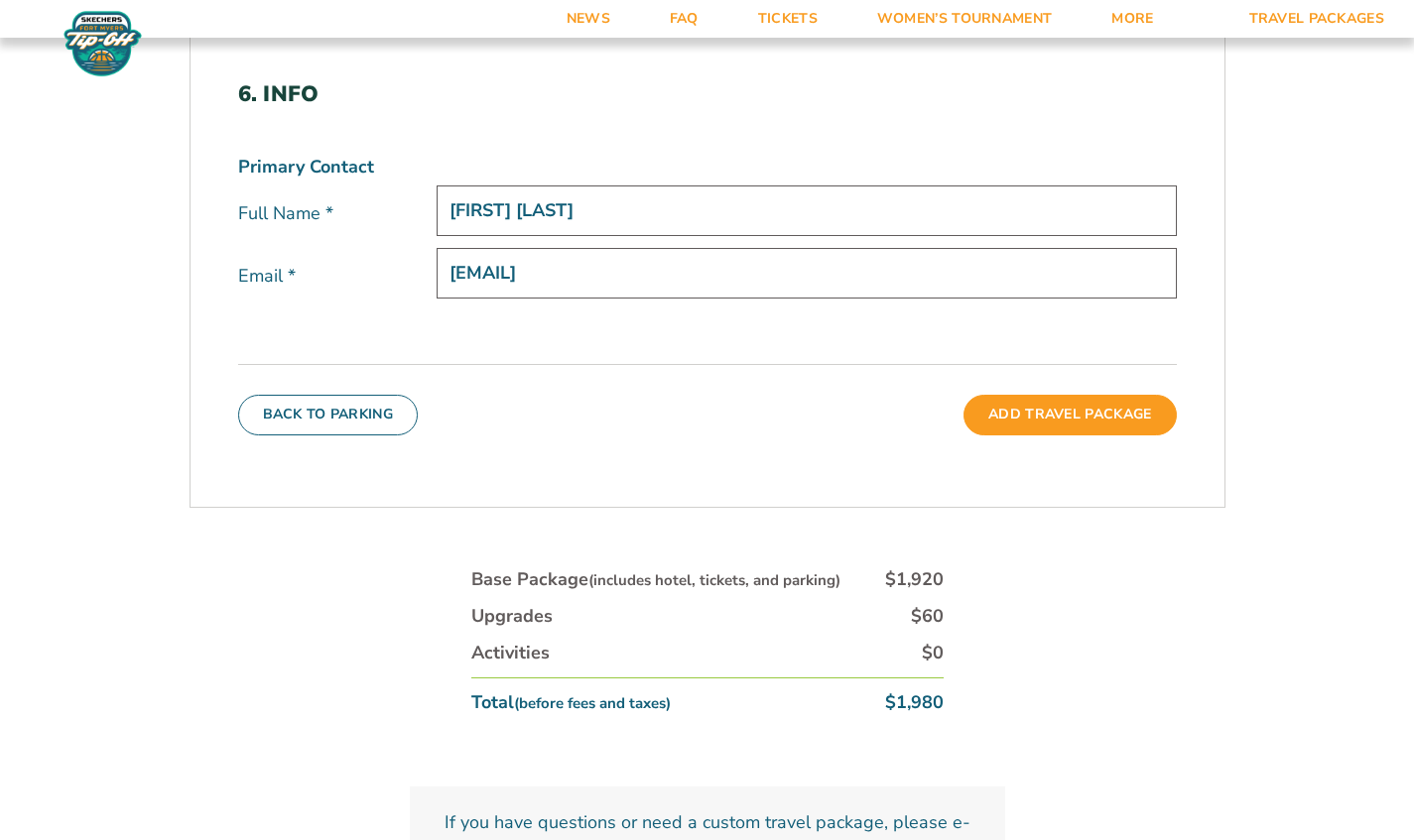 scroll, scrollTop: 595, scrollLeft: 0, axis: vertical 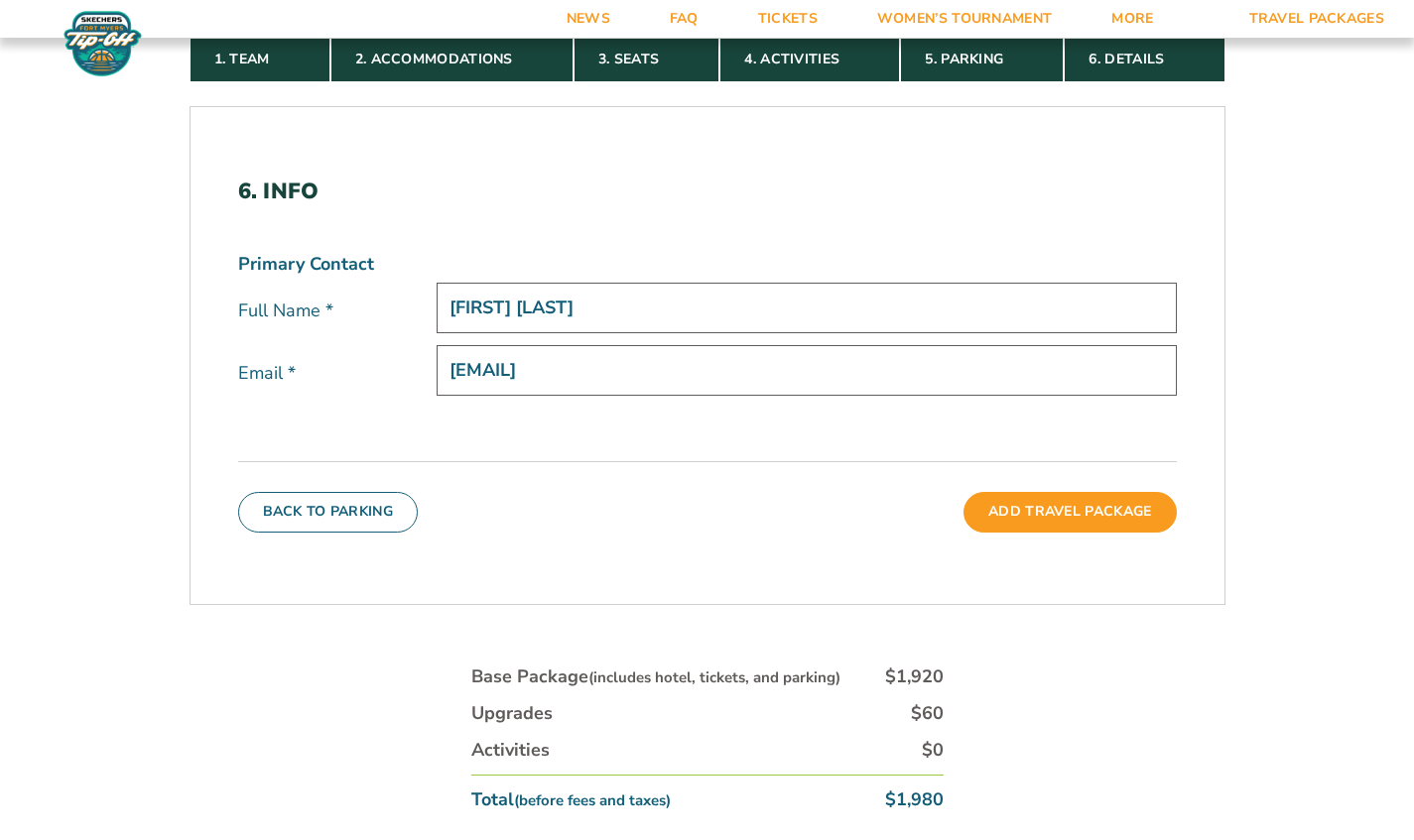 drag, startPoint x: 520, startPoint y: 300, endPoint x: 528, endPoint y: 327, distance: 28.160256 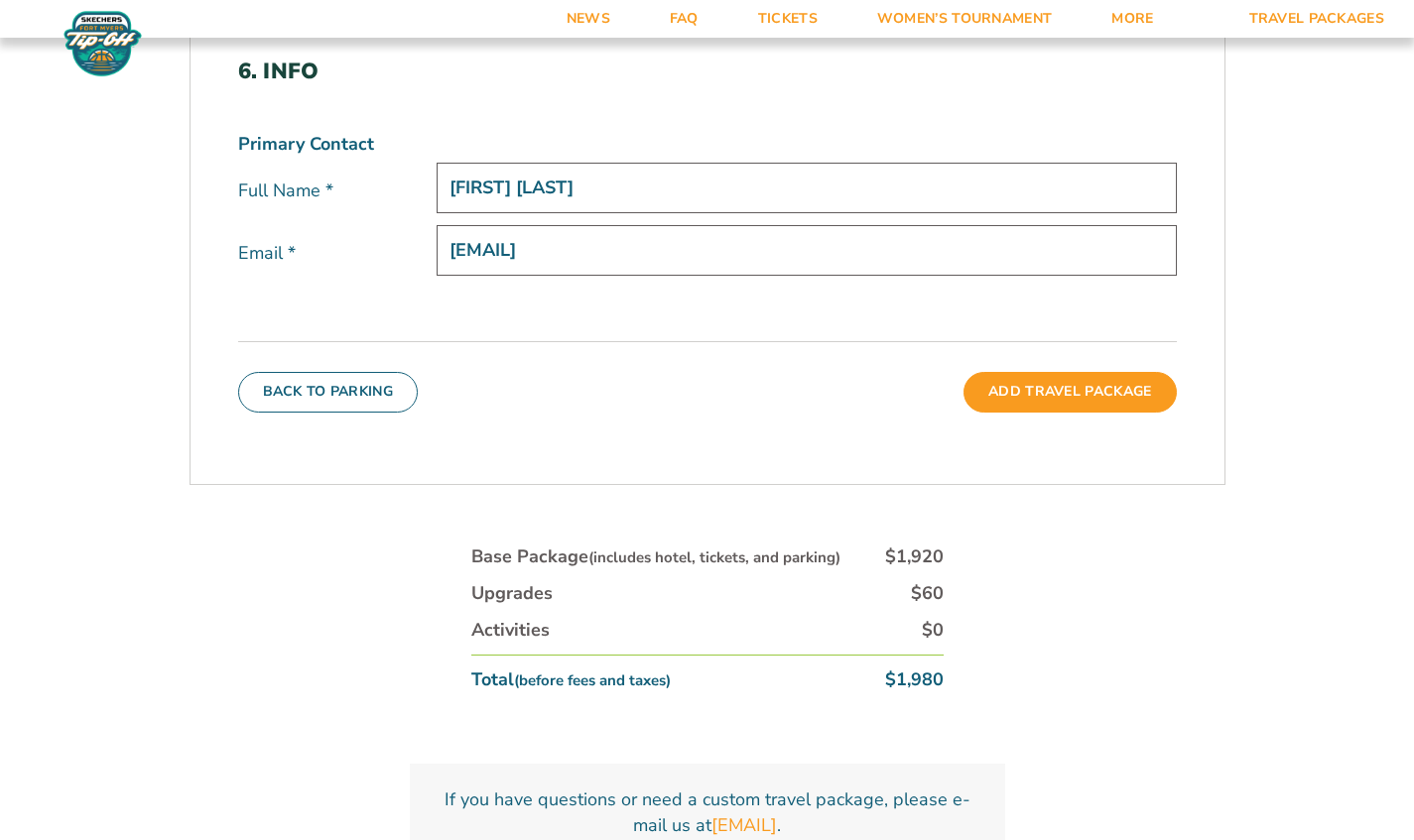 scroll, scrollTop: 694, scrollLeft: 0, axis: vertical 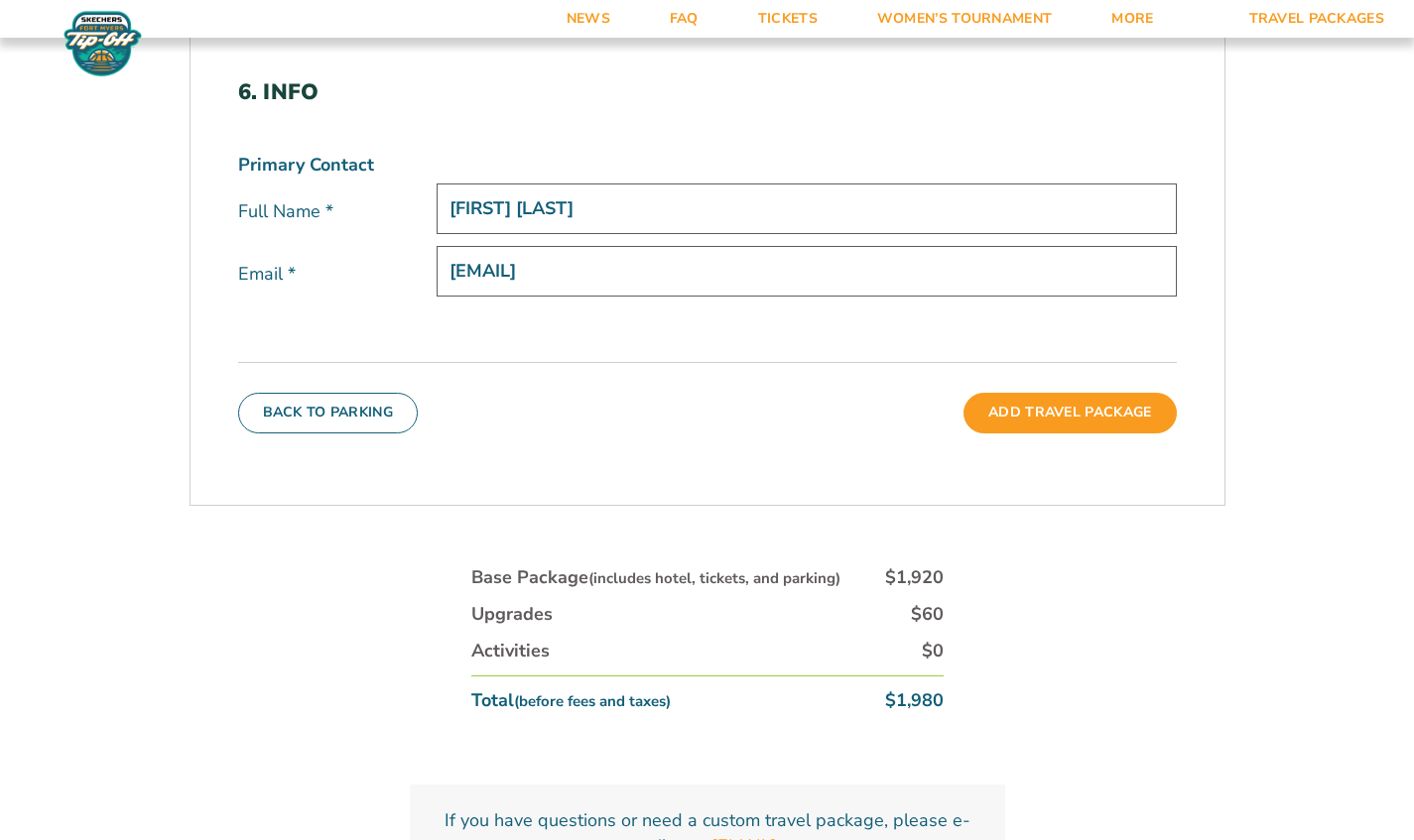 type on "Andy Keiser" 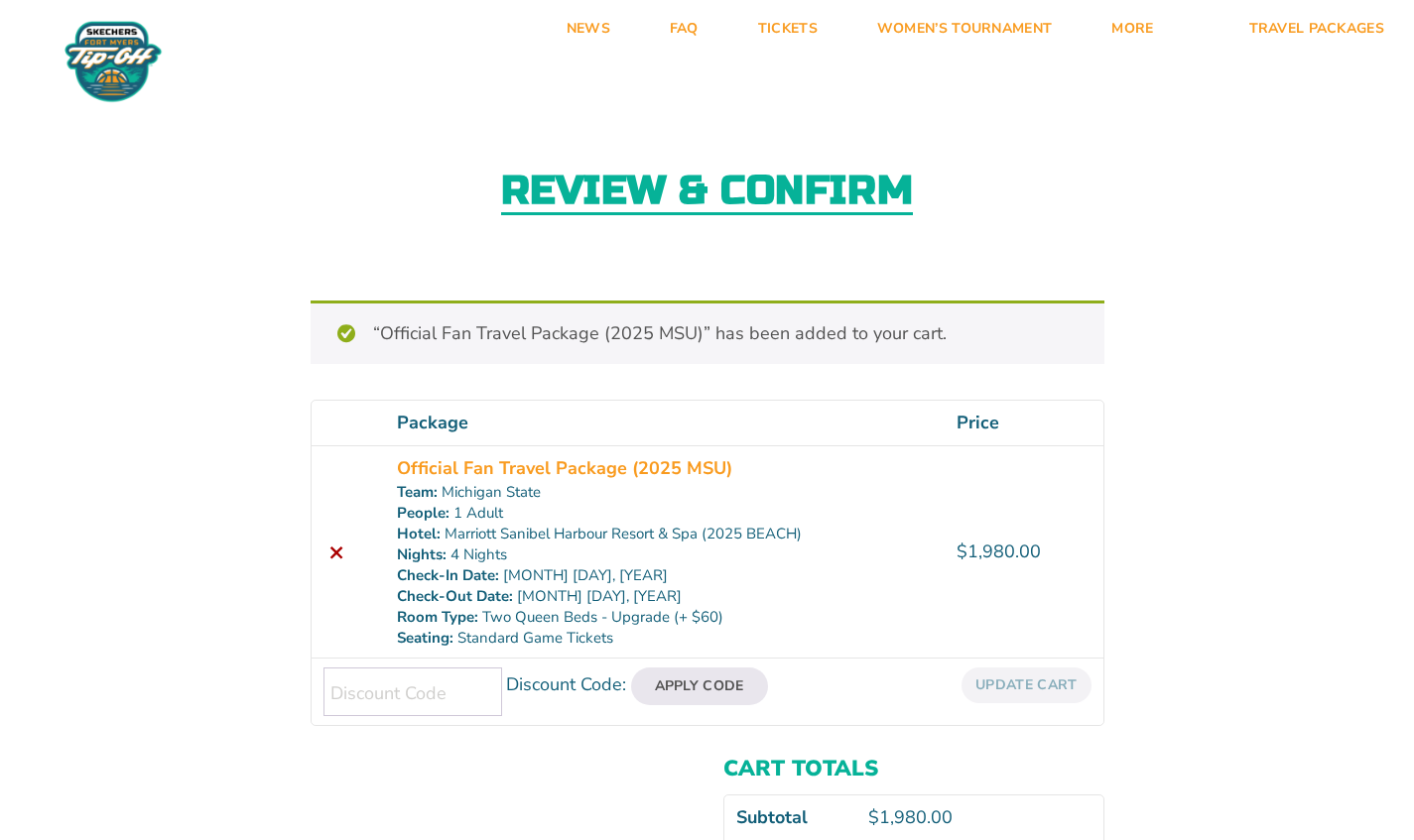 scroll, scrollTop: 0, scrollLeft: 0, axis: both 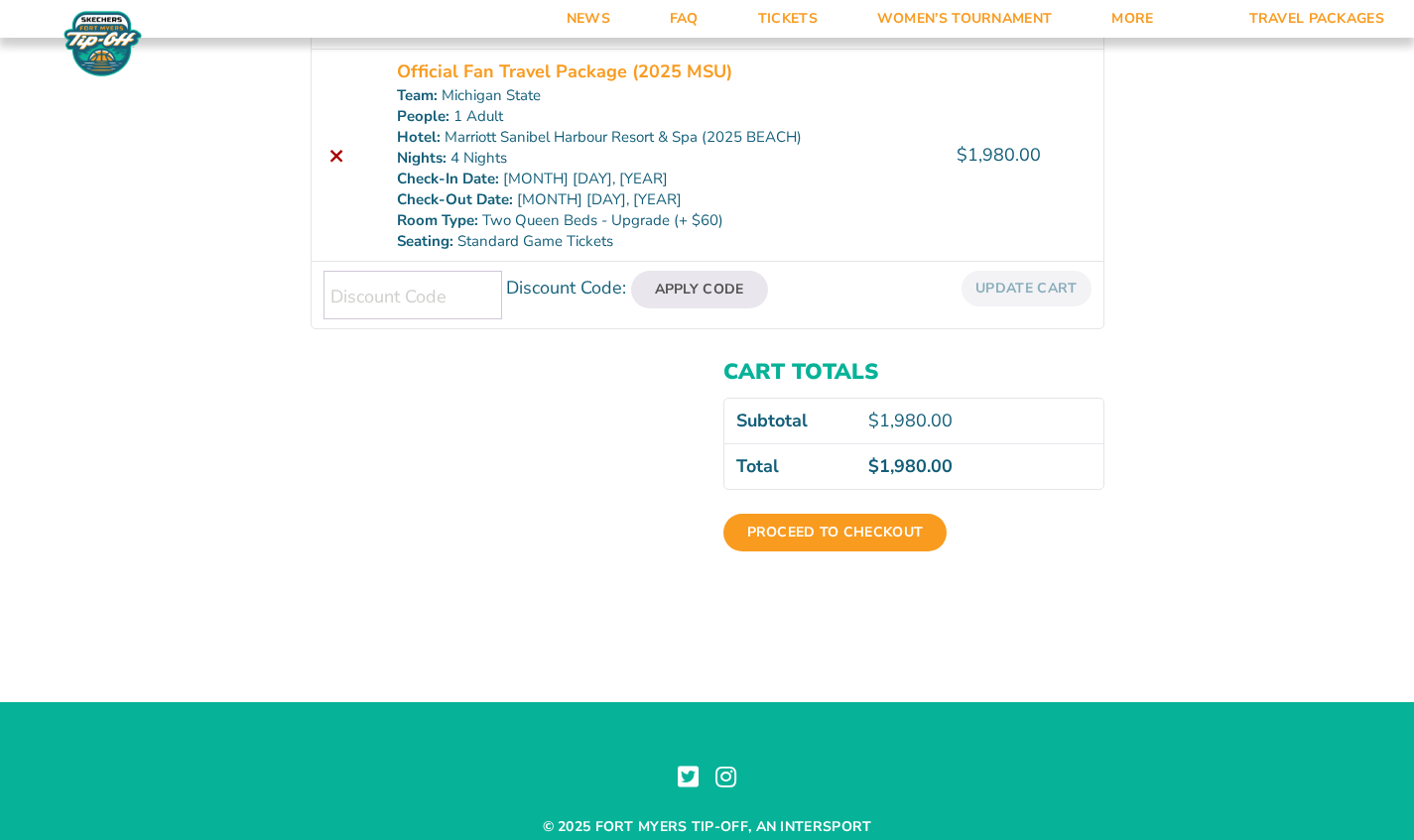 click on "Proceed to checkout" at bounding box center [836, 533] 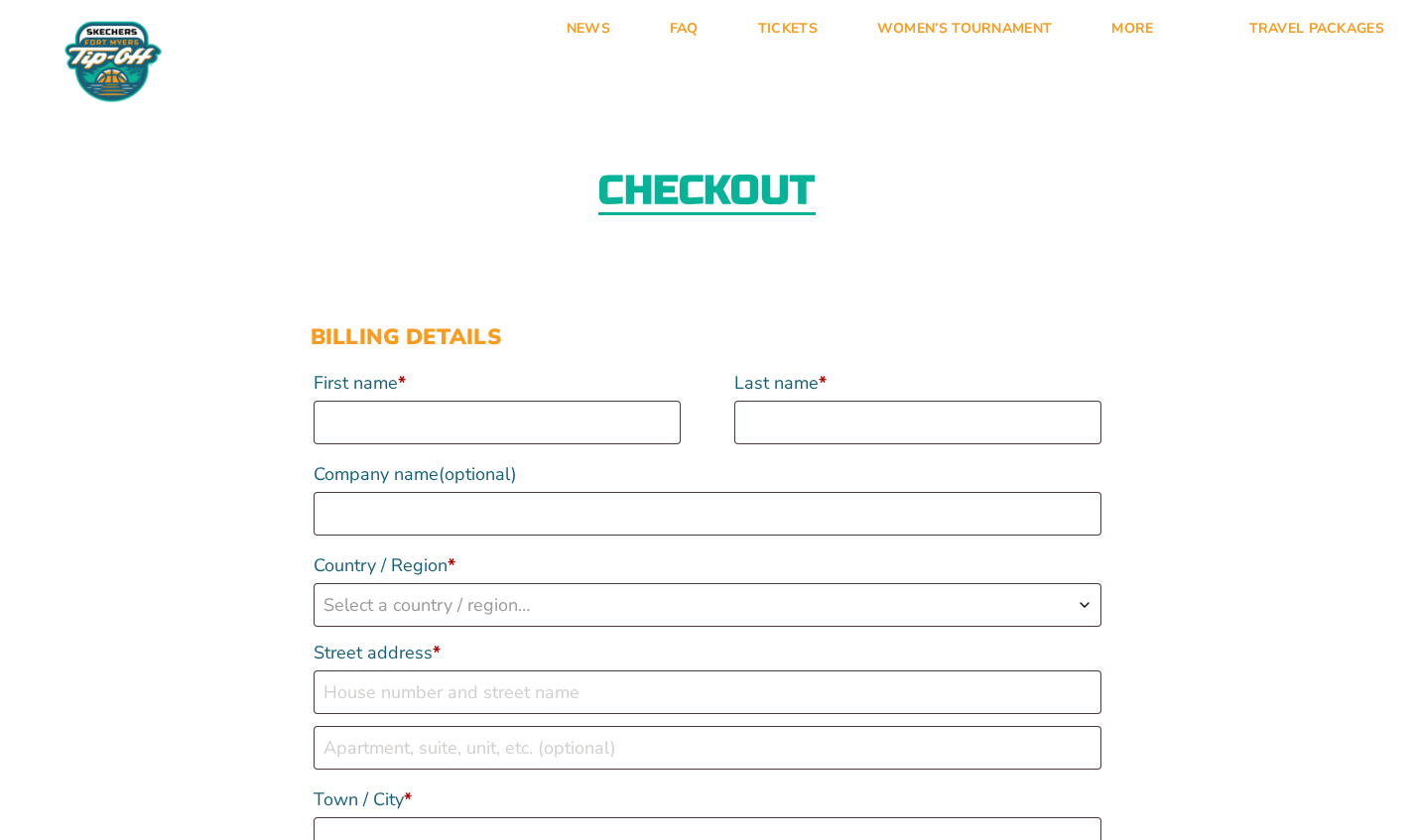 scroll, scrollTop: 0, scrollLeft: 0, axis: both 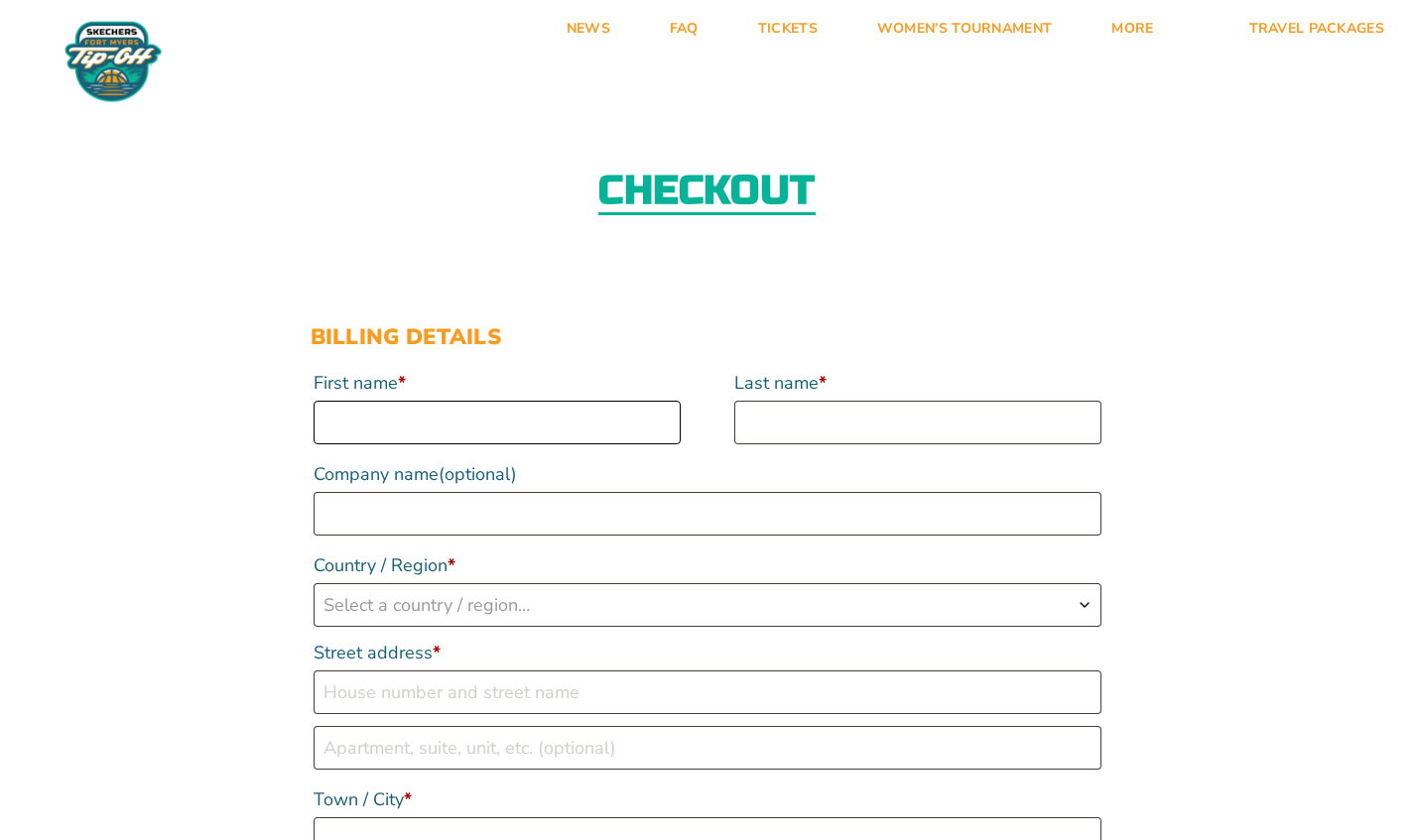 click on "First name  *" at bounding box center (497, 422) 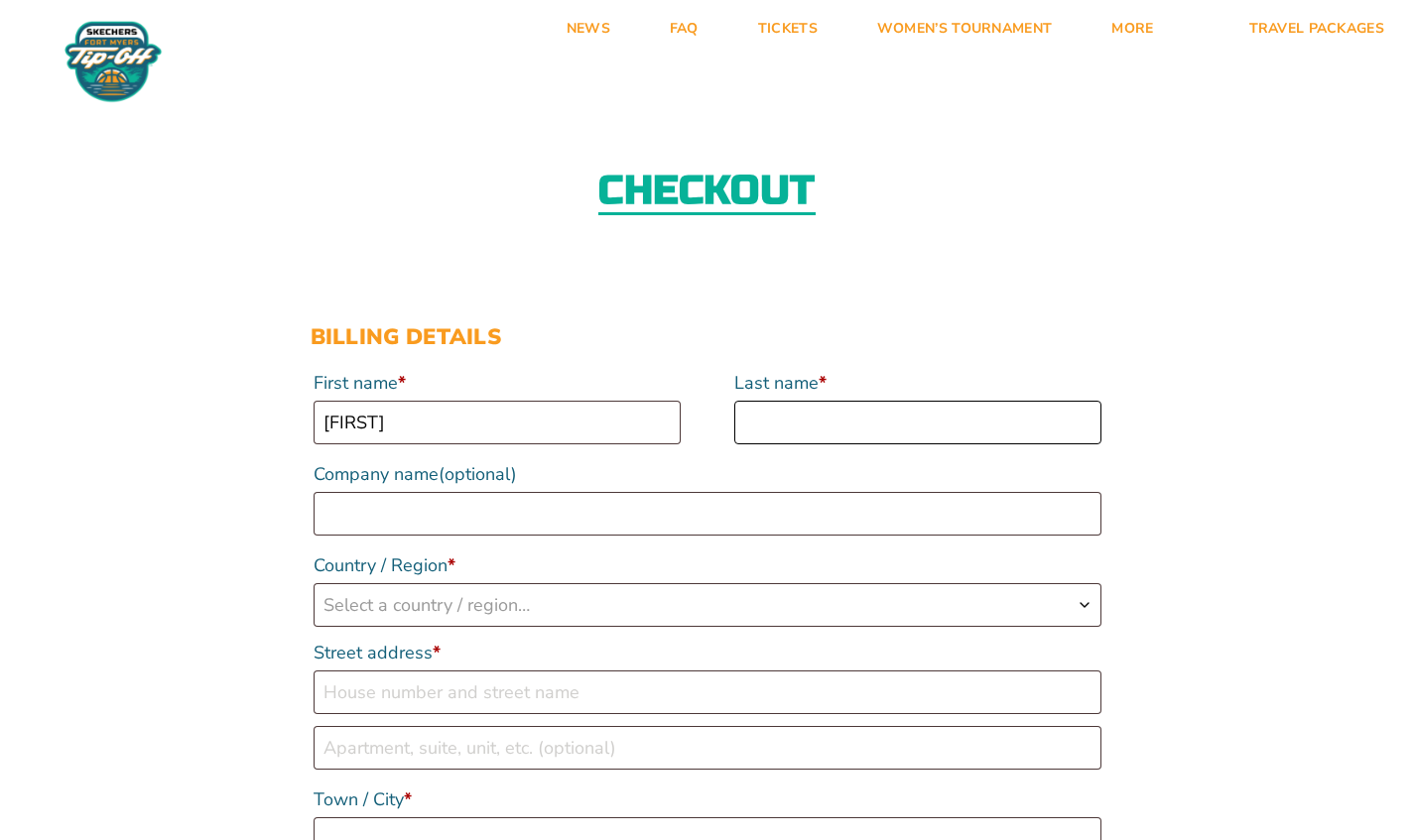 type on "[LAST]" 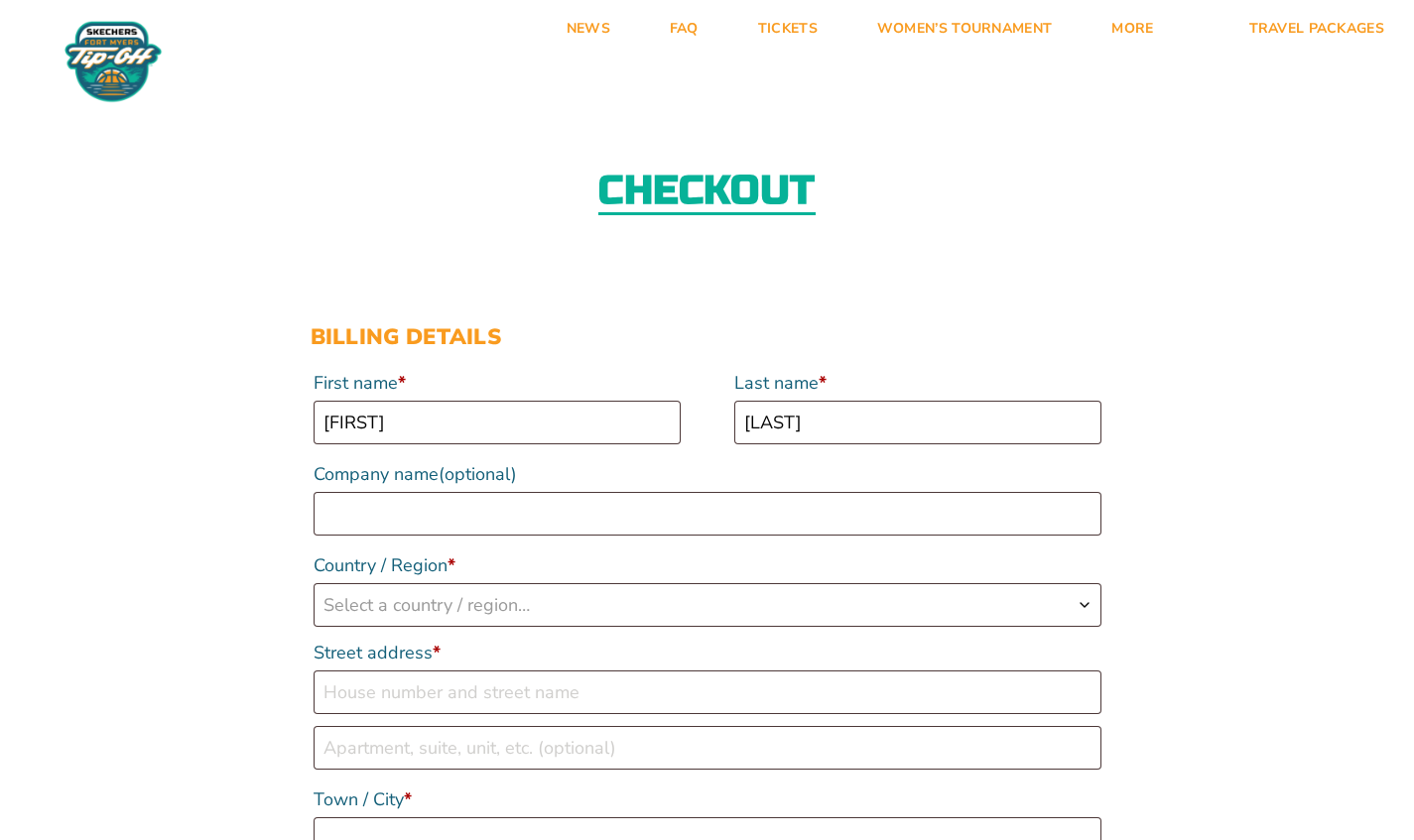 select on "US" 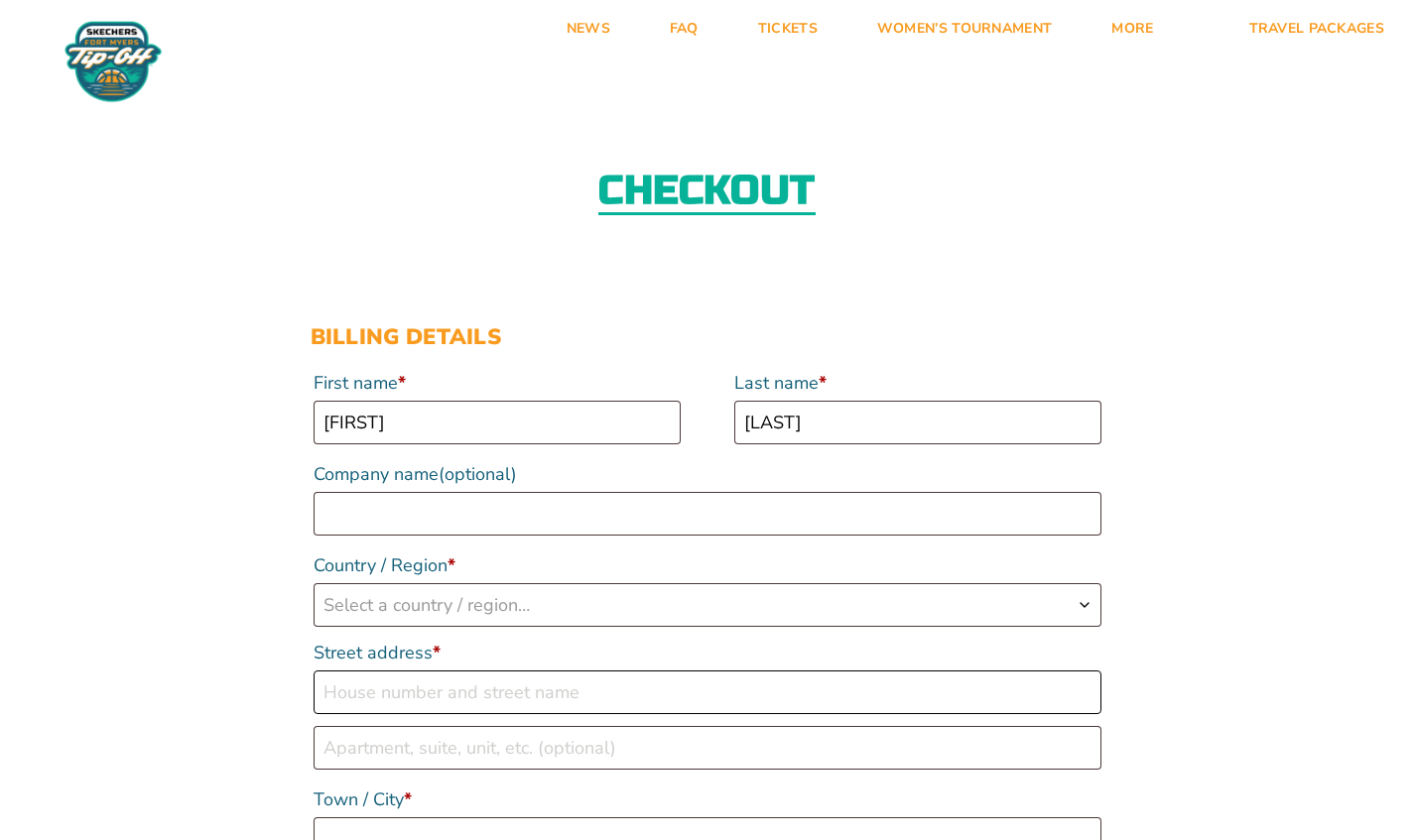 type on "[NUMBER] [STREET] [STATE]" 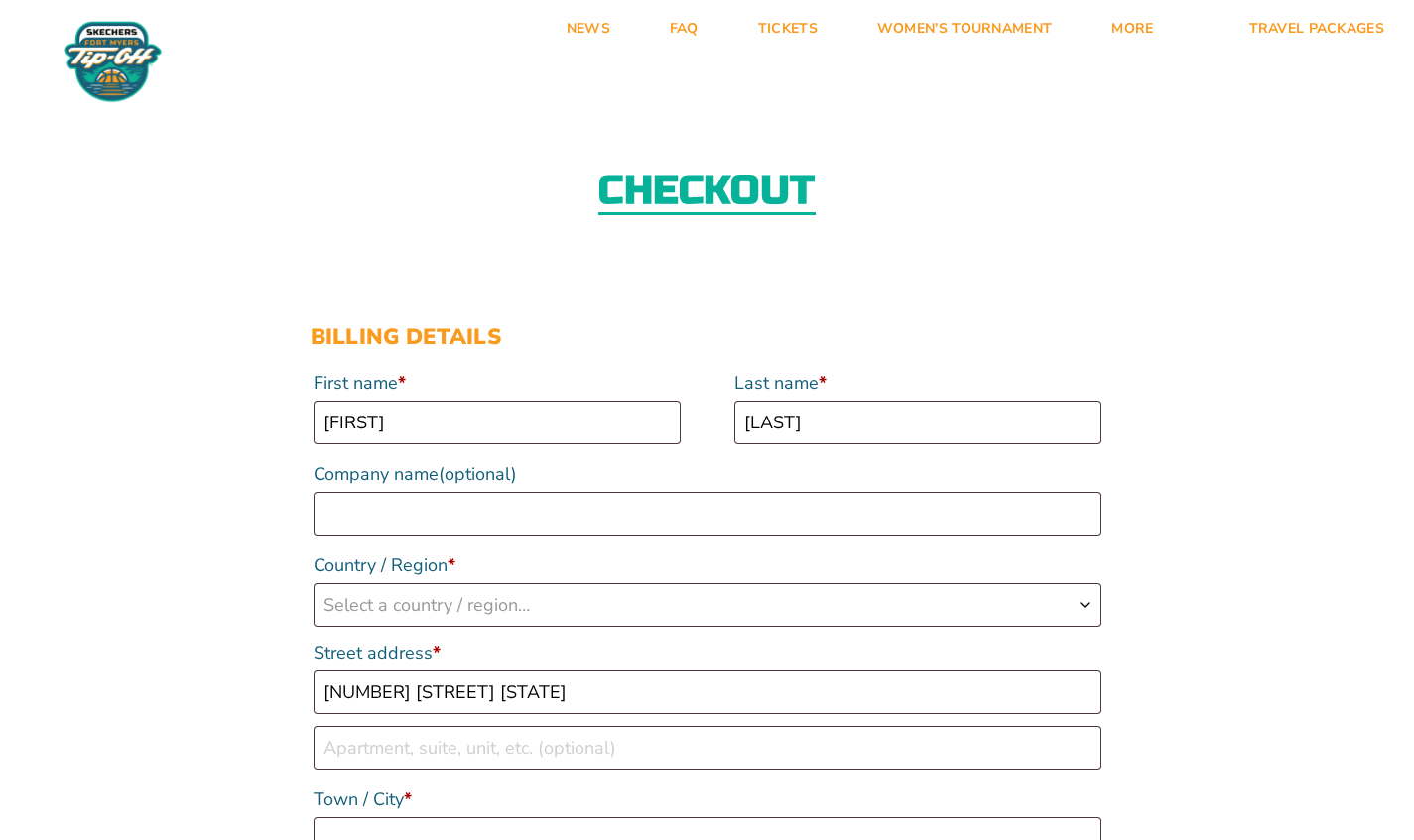type on "Washington" 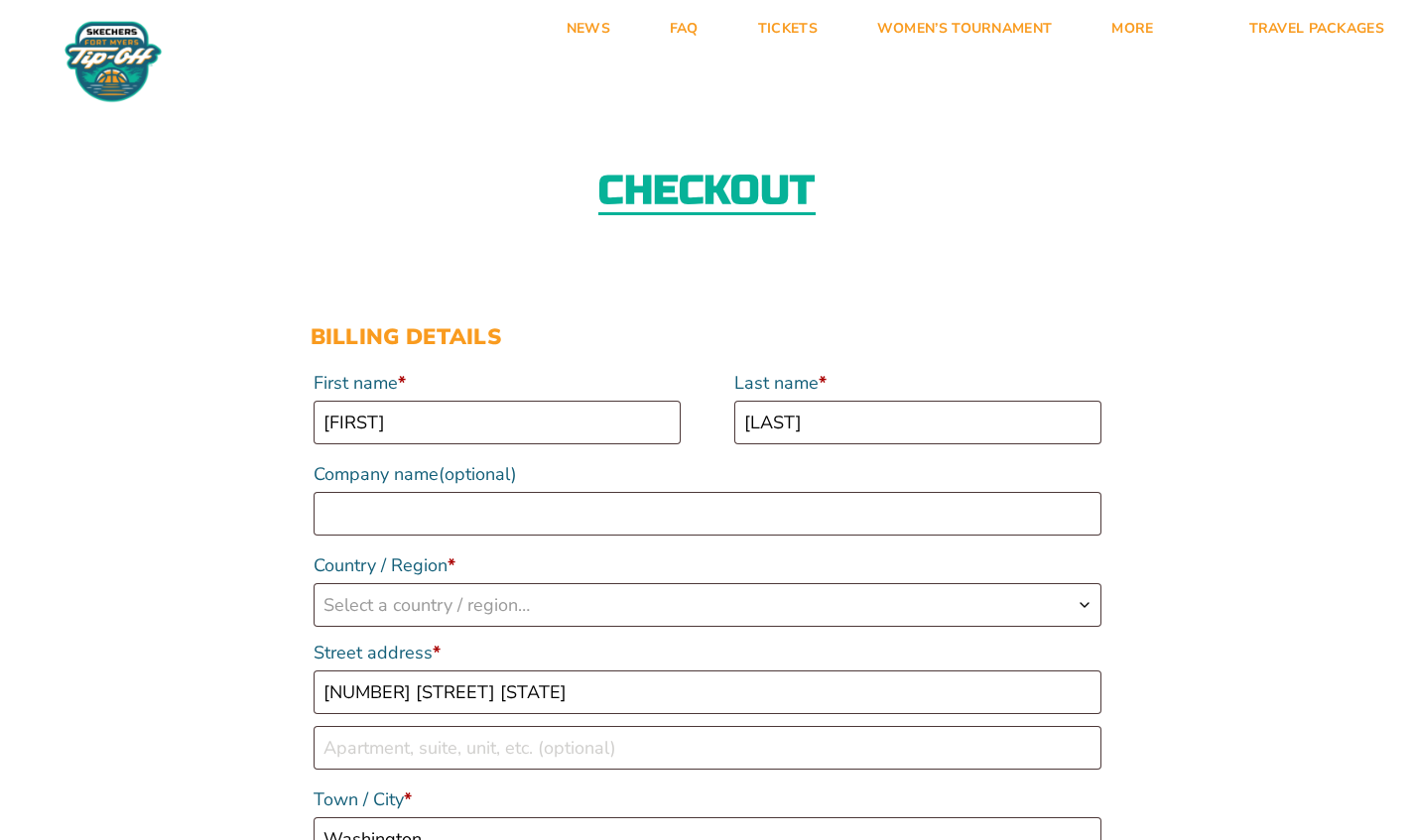 type on "[POSTAL_CODE]" 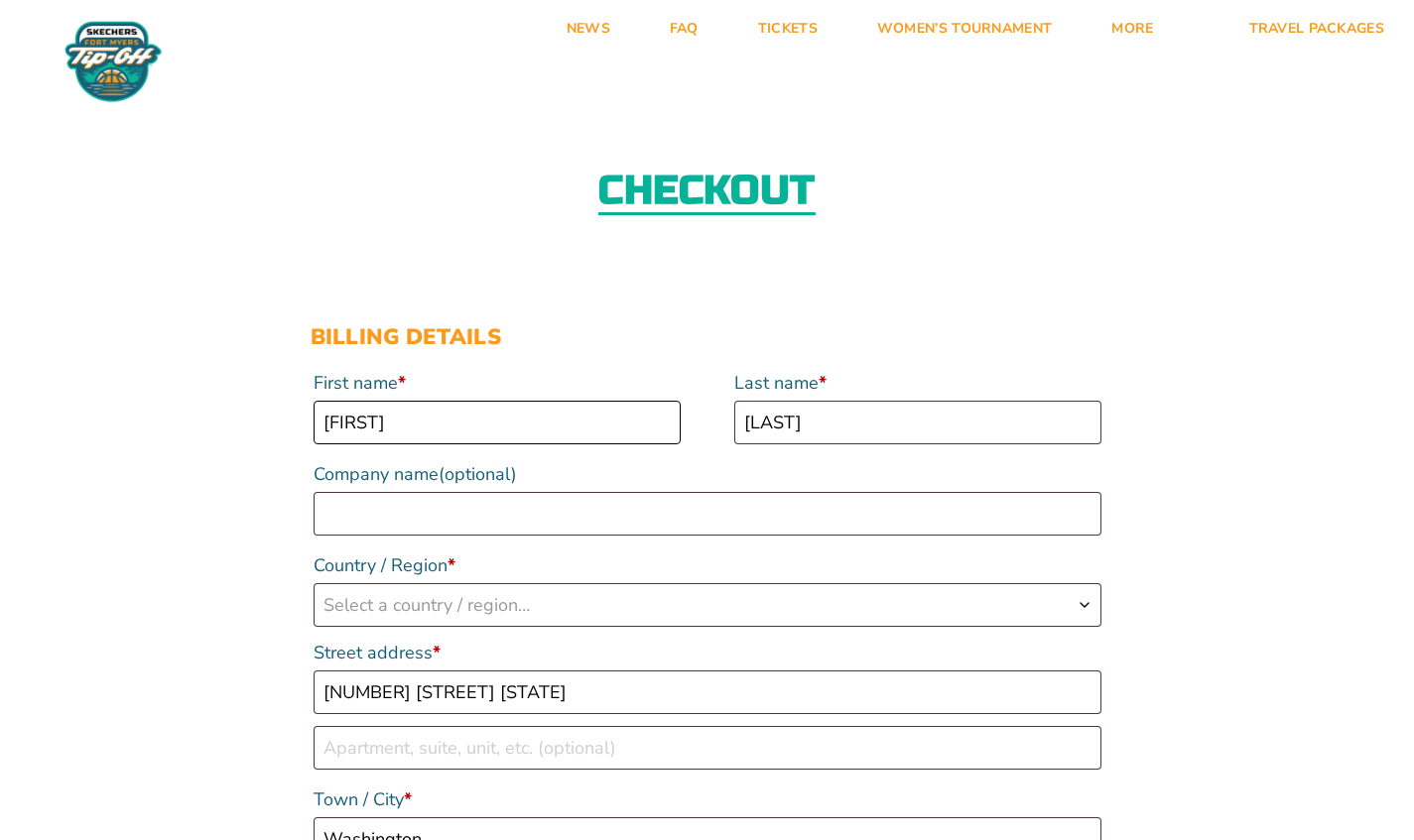 select on "US" 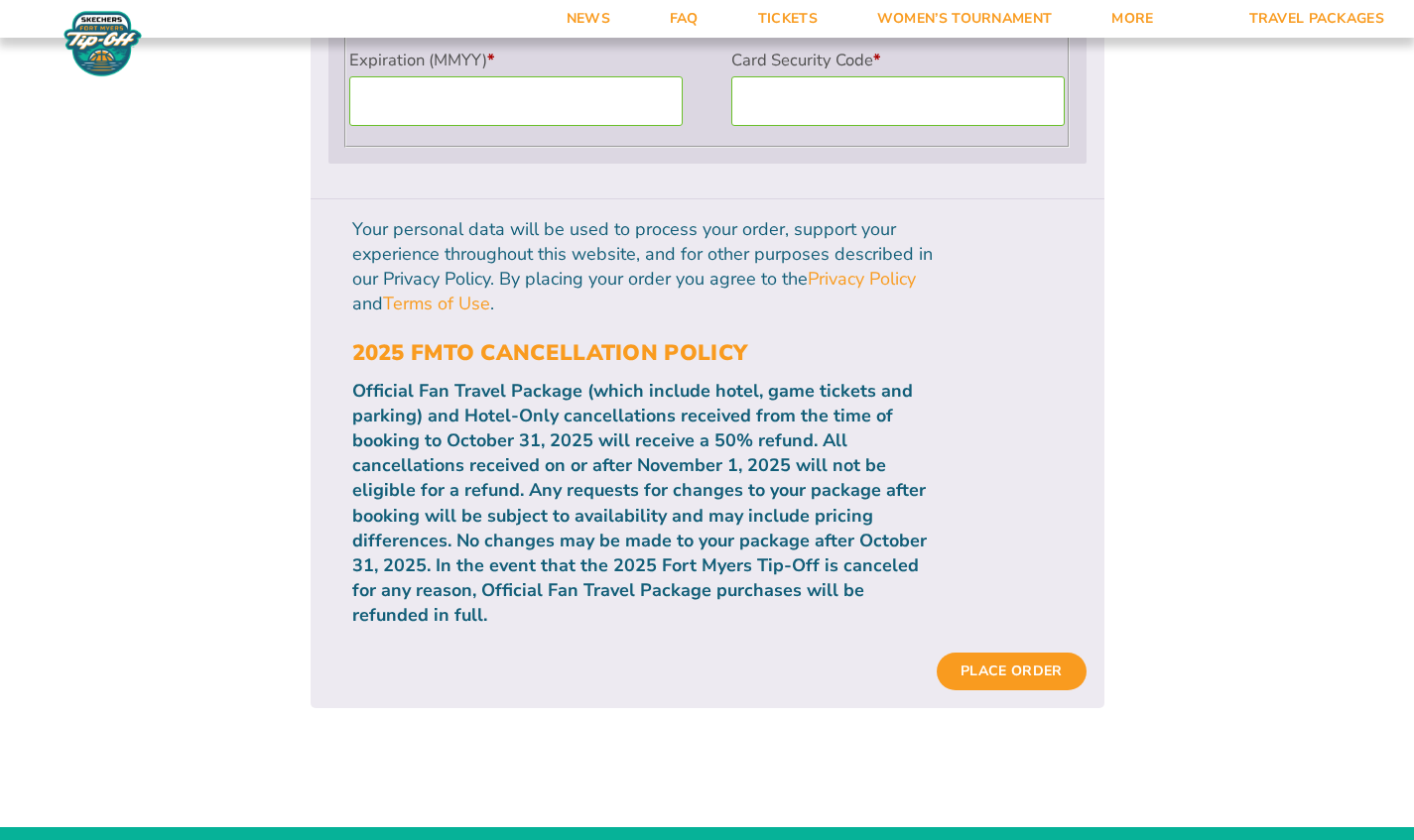 scroll, scrollTop: 2001, scrollLeft: 0, axis: vertical 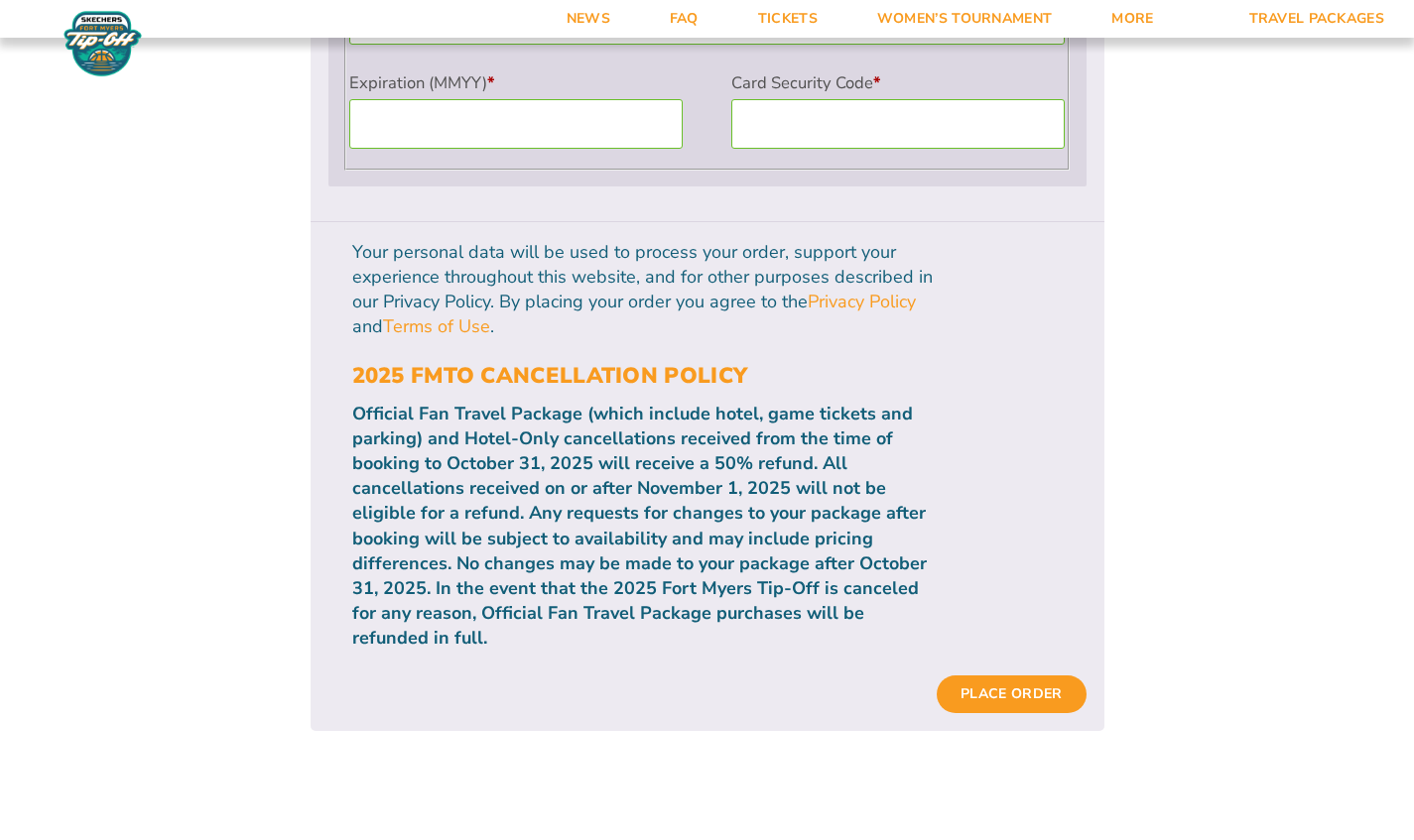 click on "Place order" at bounding box center (1011, 694) 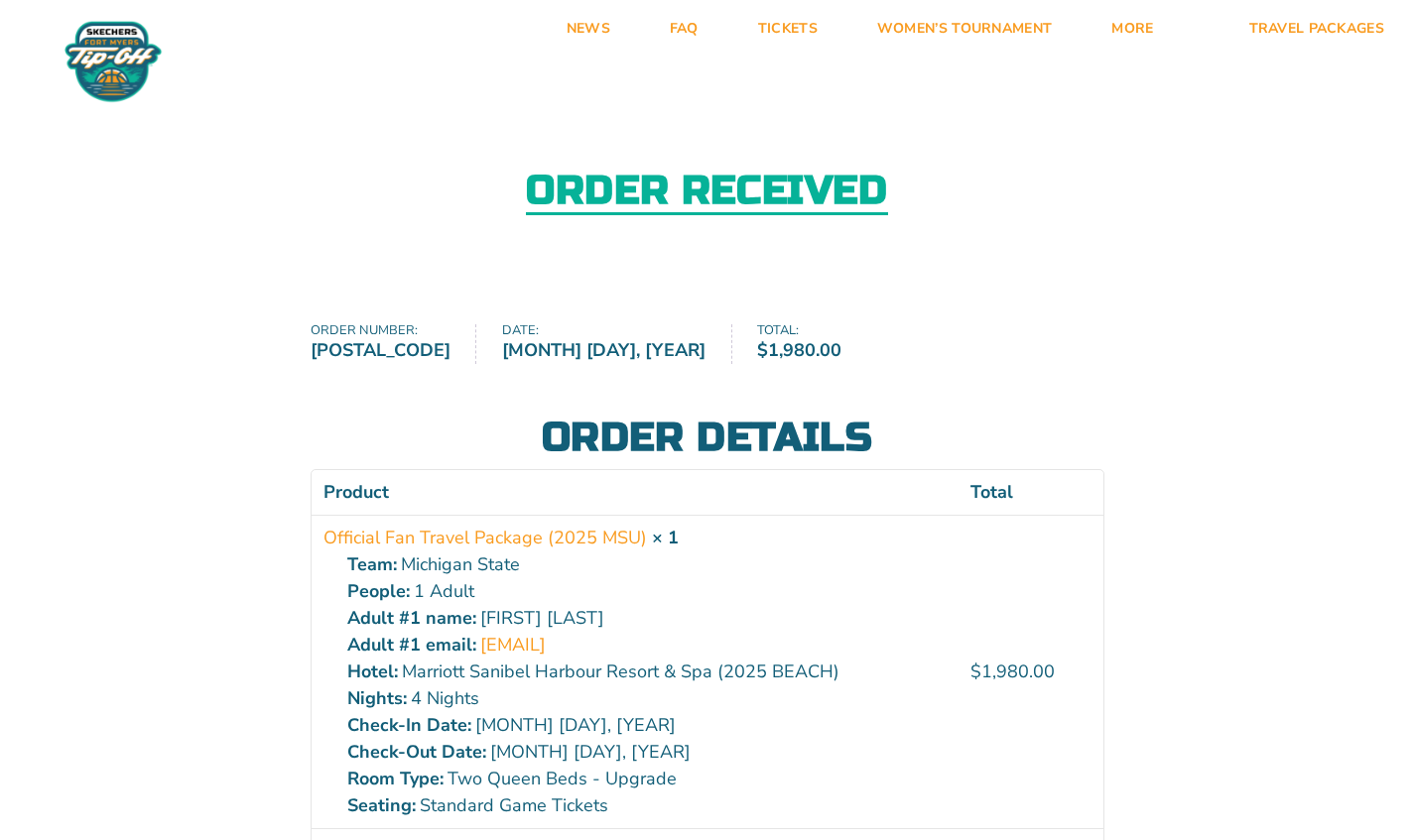 scroll, scrollTop: 0, scrollLeft: 0, axis: both 